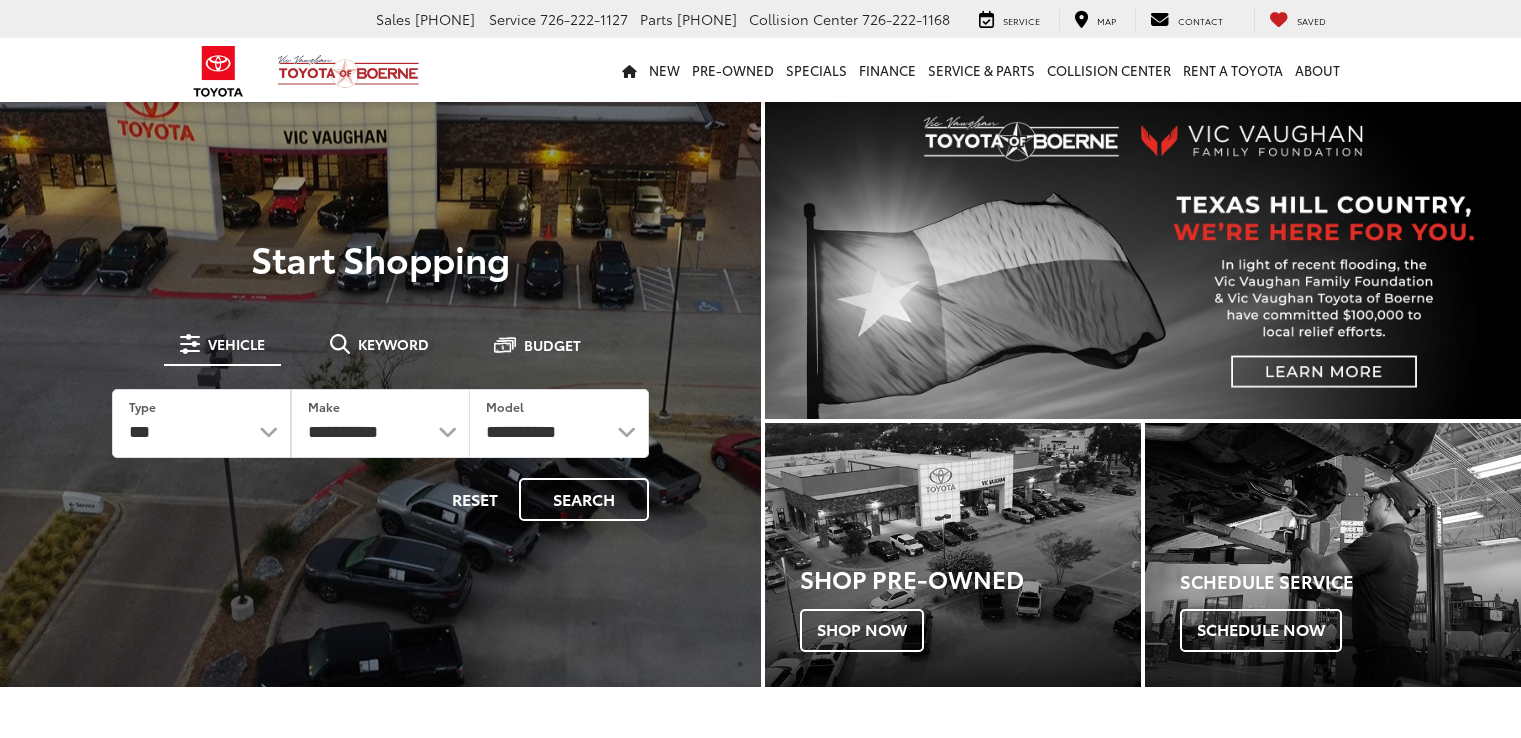 scroll, scrollTop: 0, scrollLeft: 0, axis: both 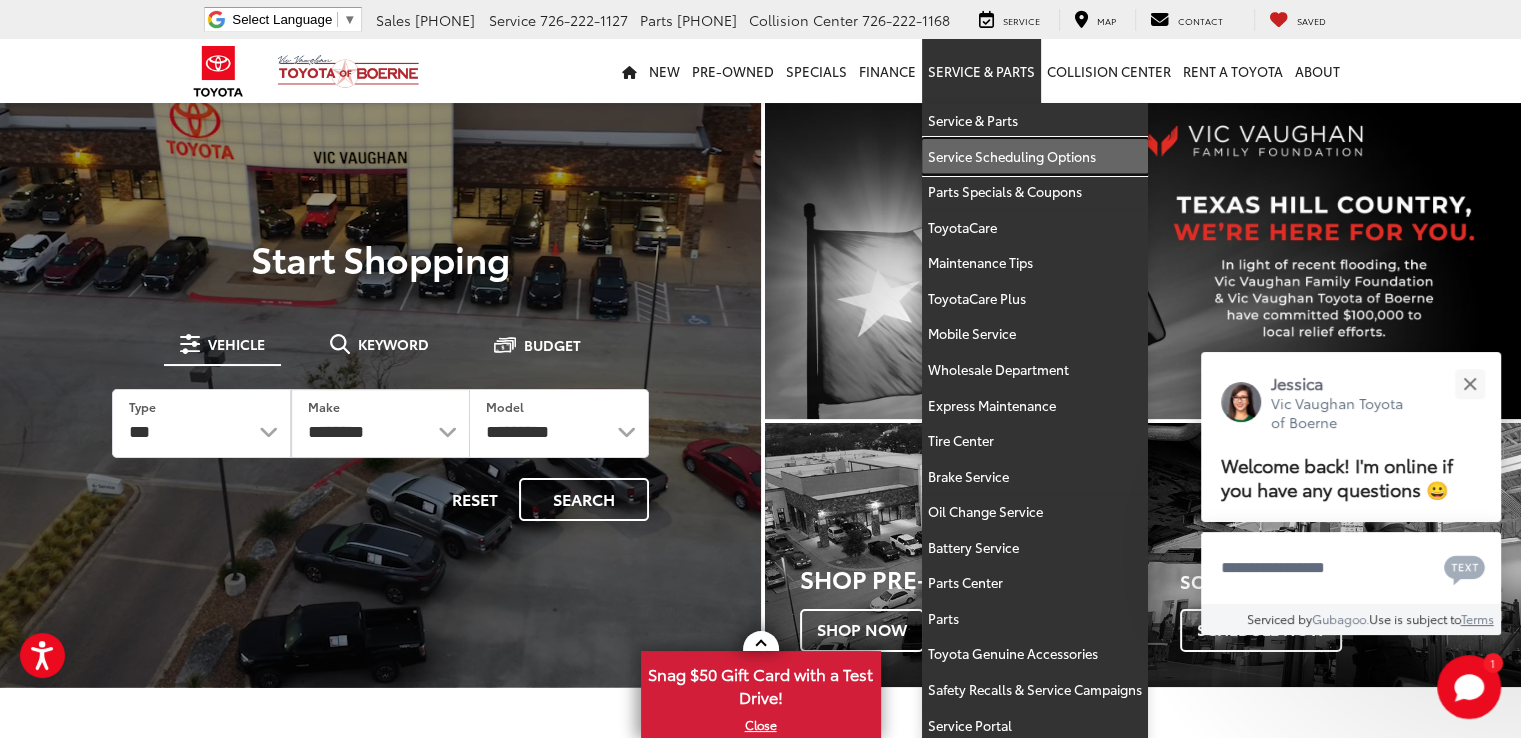 click on "Service Scheduling Options" at bounding box center (1035, 157) 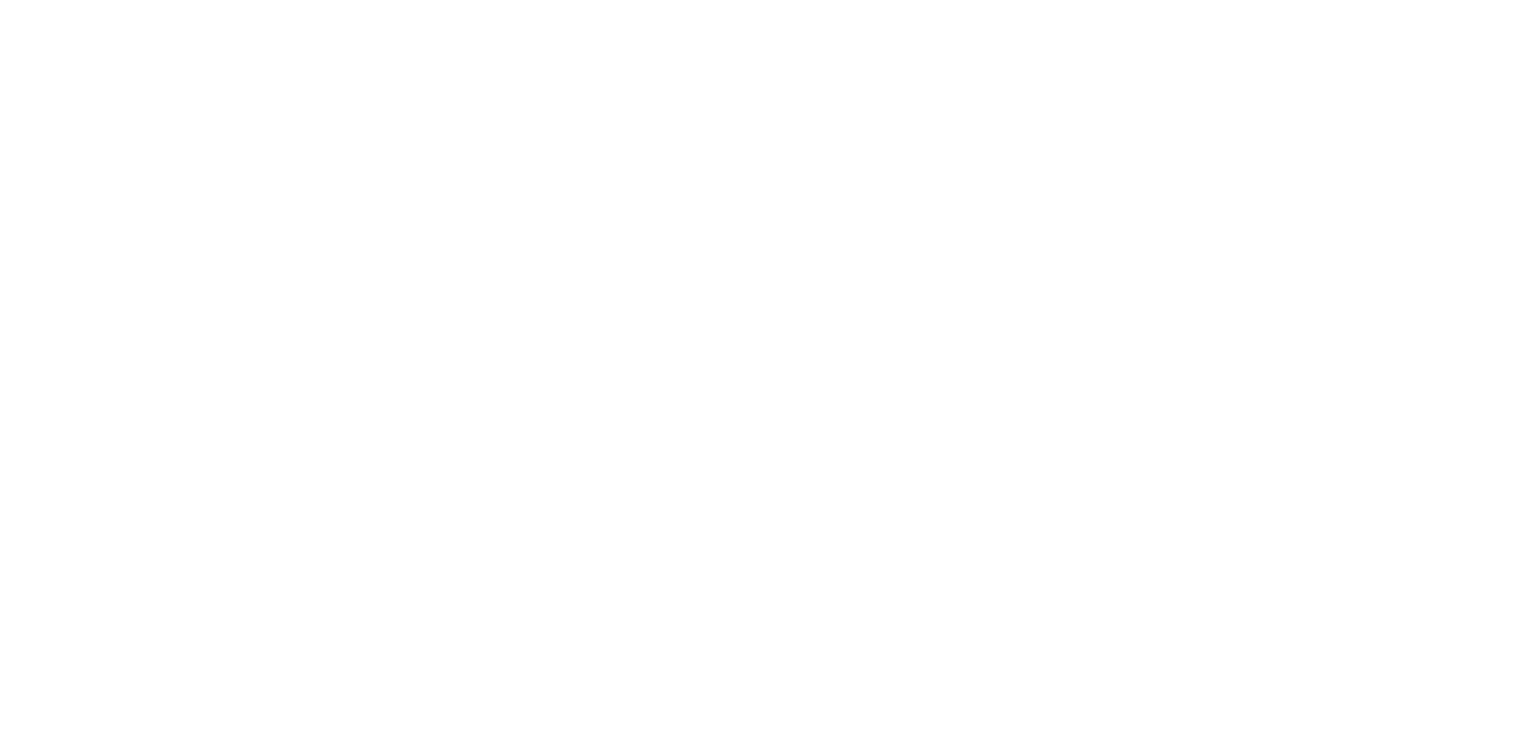 scroll, scrollTop: 0, scrollLeft: 0, axis: both 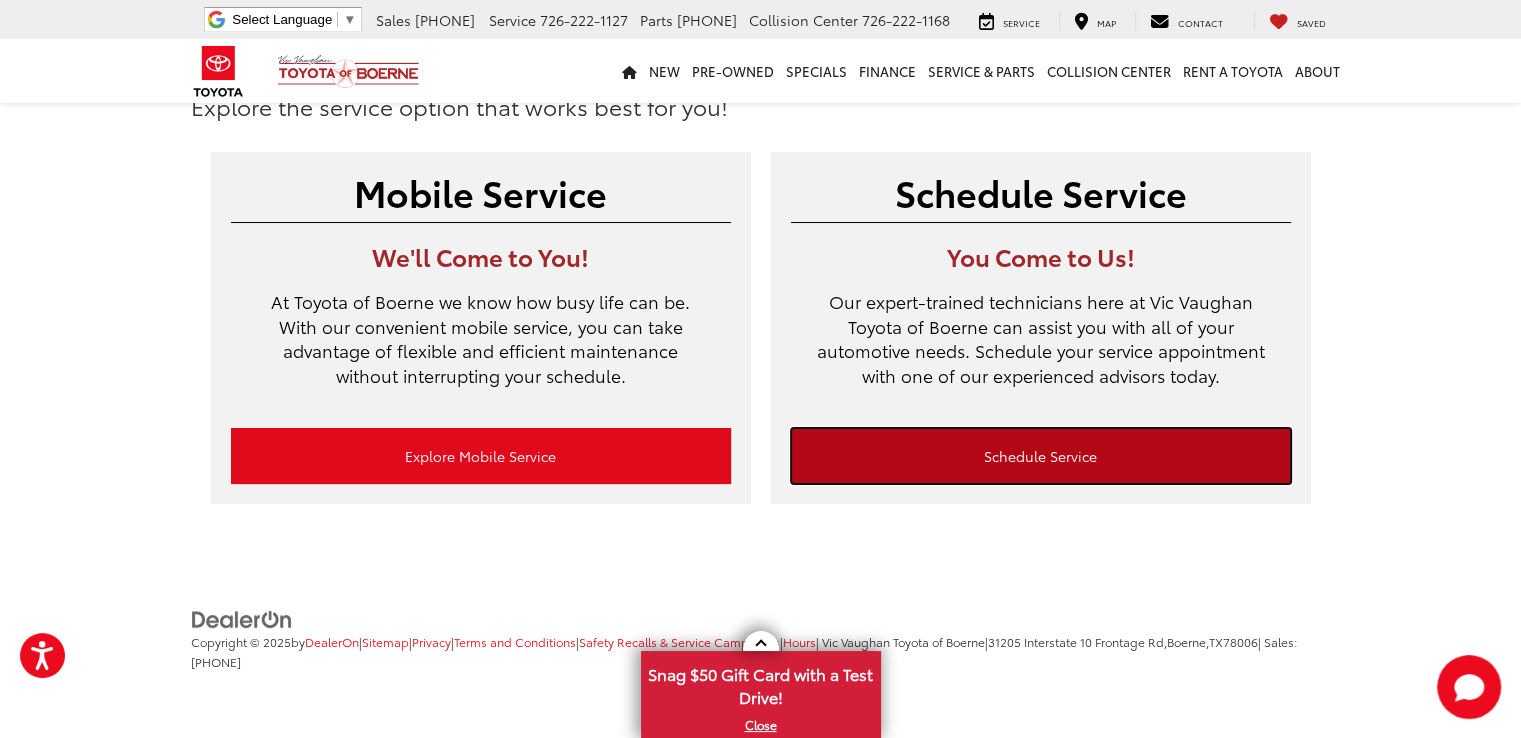 click on "Schedule Service" at bounding box center [1041, 456] 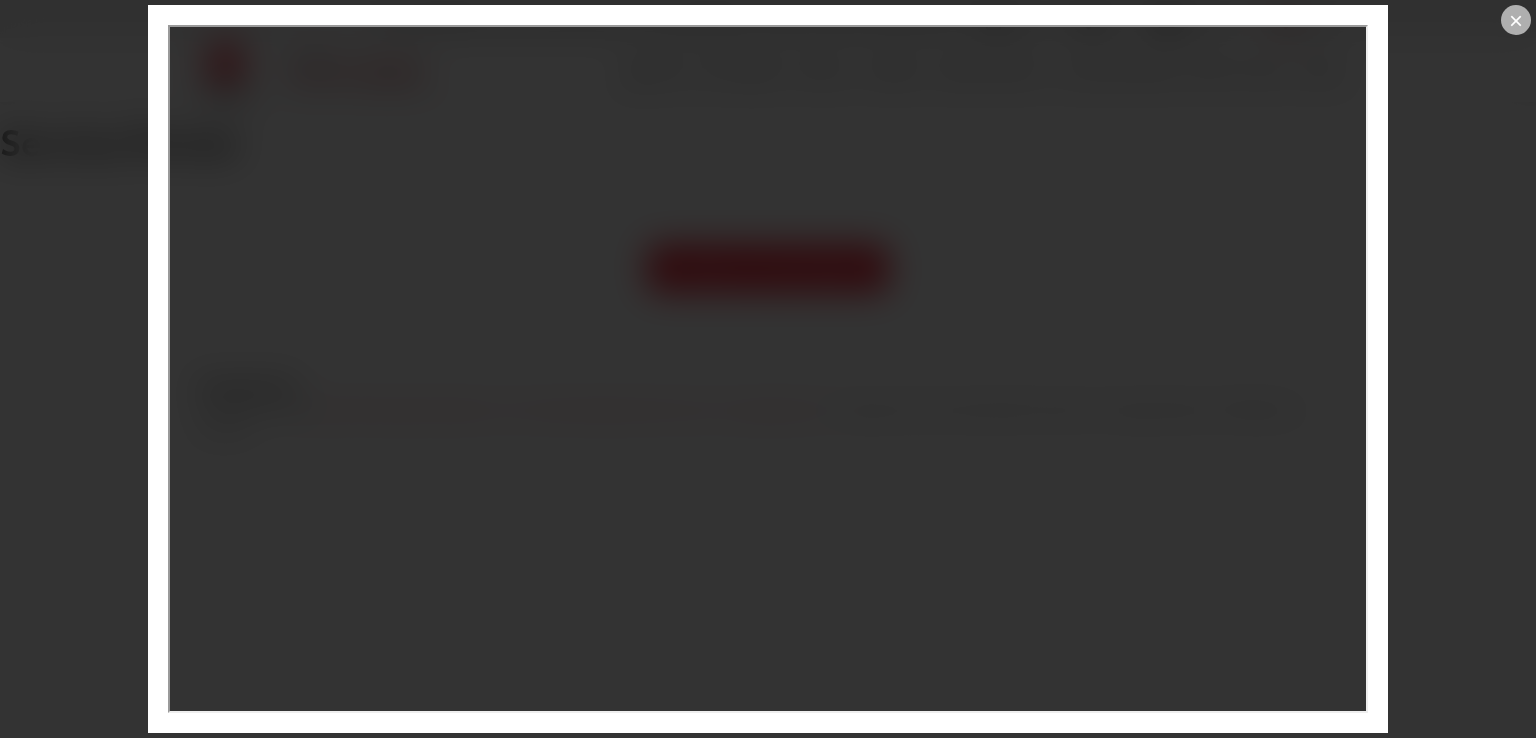 scroll, scrollTop: 0, scrollLeft: 0, axis: both 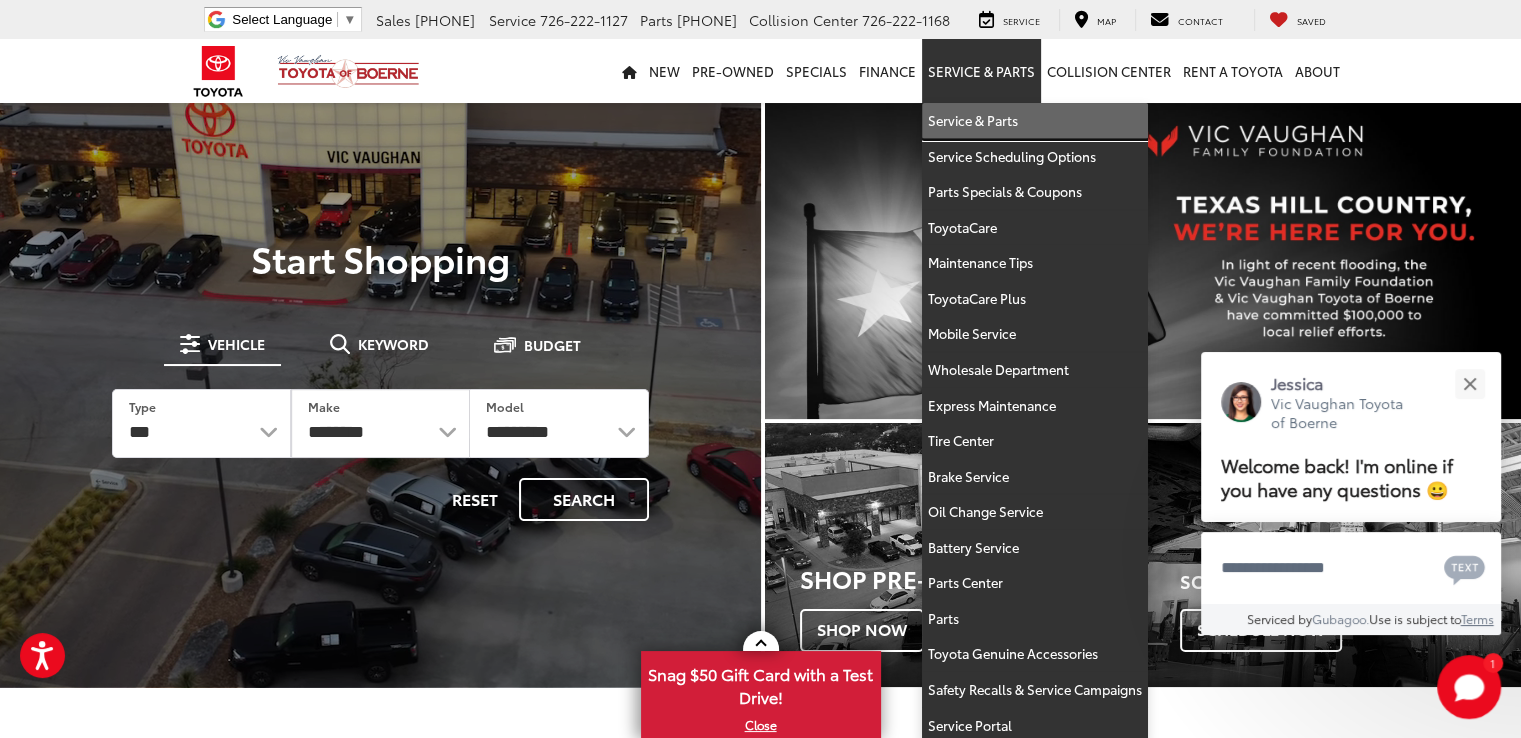 click on "Service & Parts" at bounding box center (1035, 121) 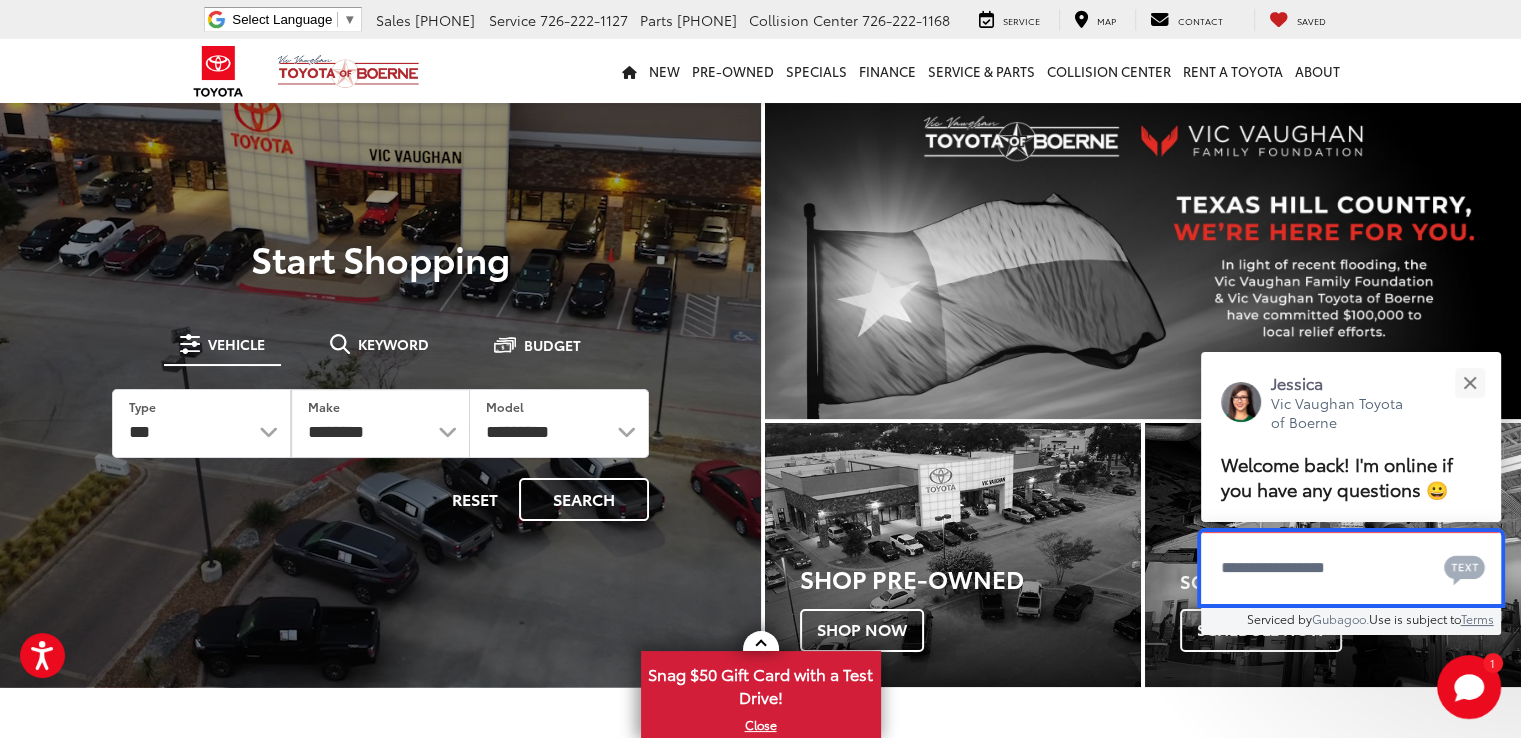click at bounding box center [1351, 568] 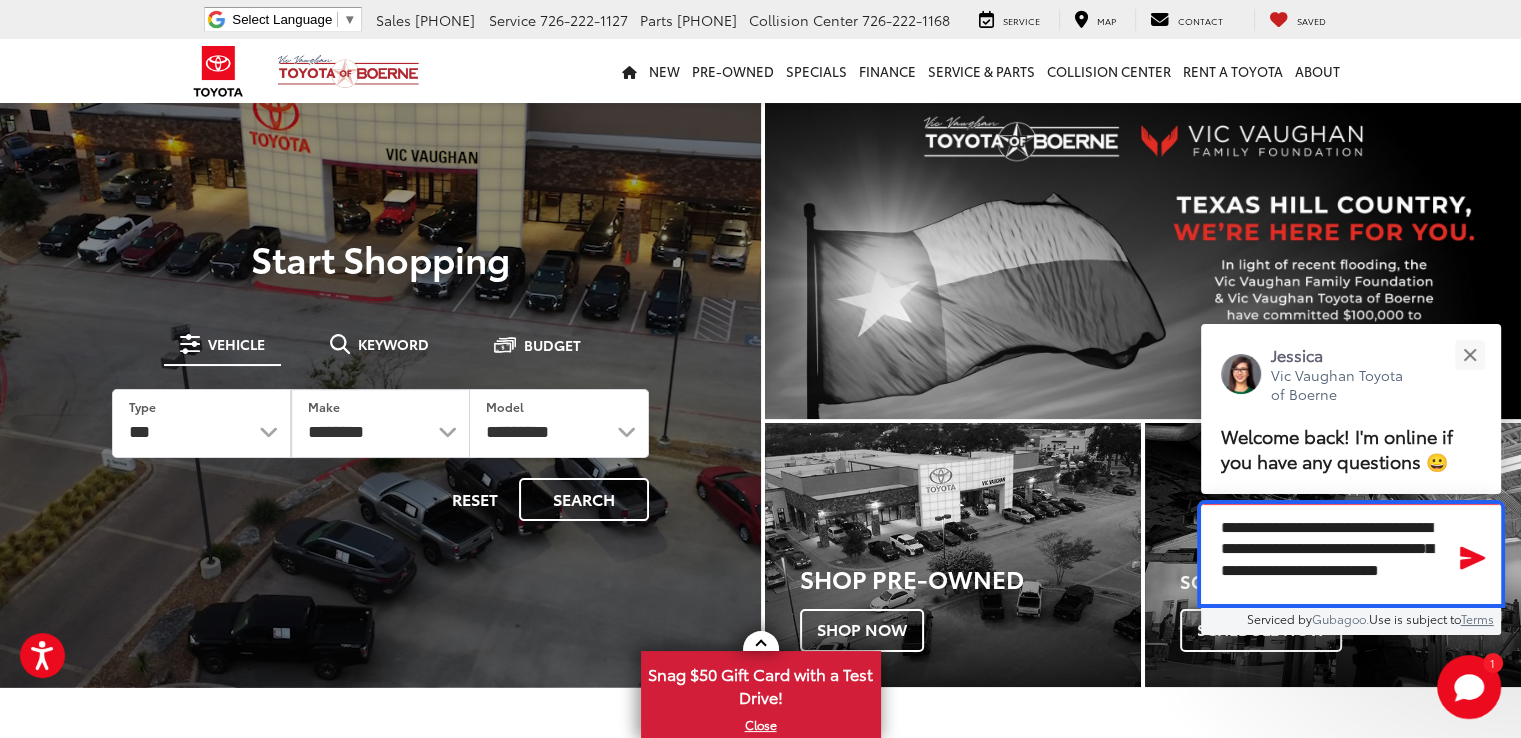 scroll, scrollTop: 33, scrollLeft: 0, axis: vertical 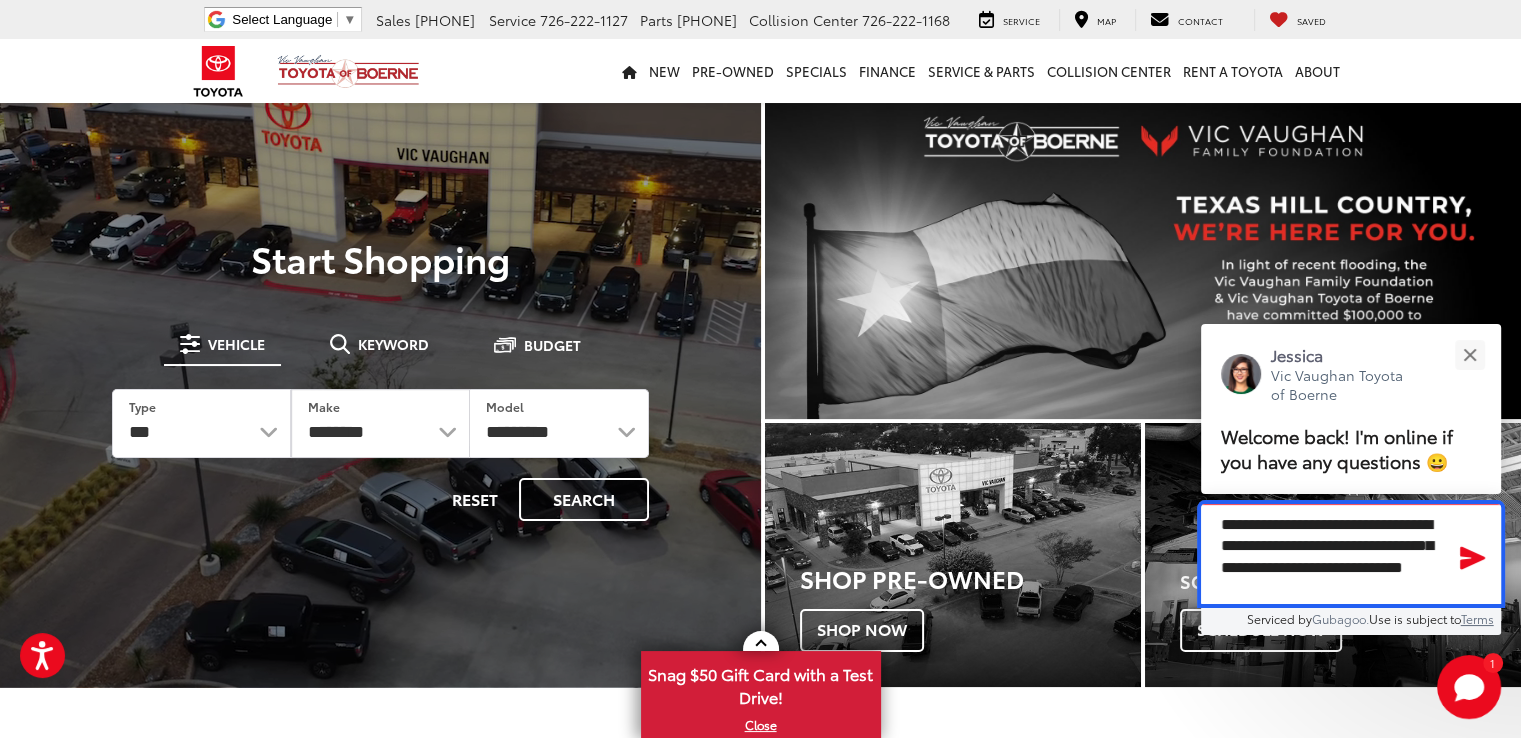 type on "**********" 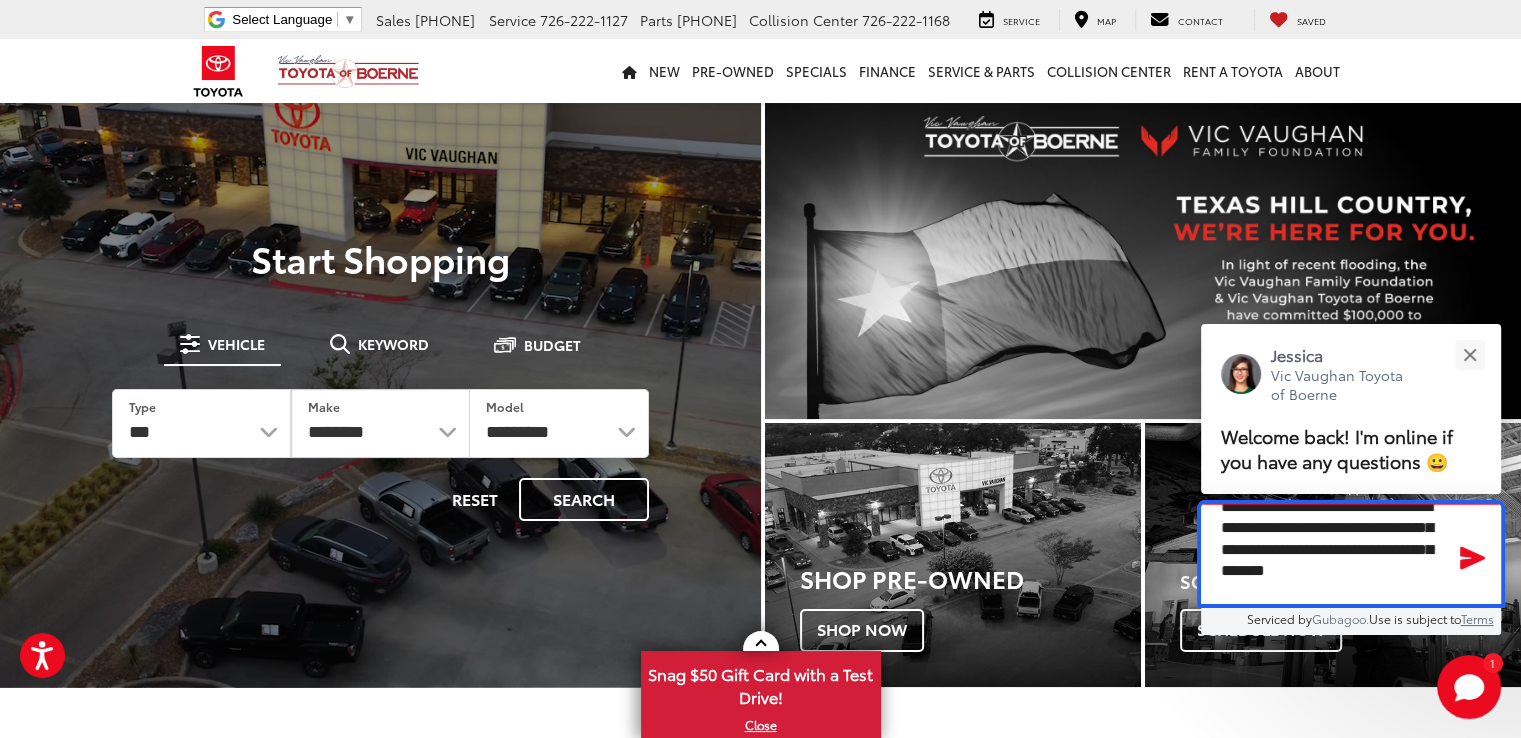 scroll, scrollTop: 55, scrollLeft: 0, axis: vertical 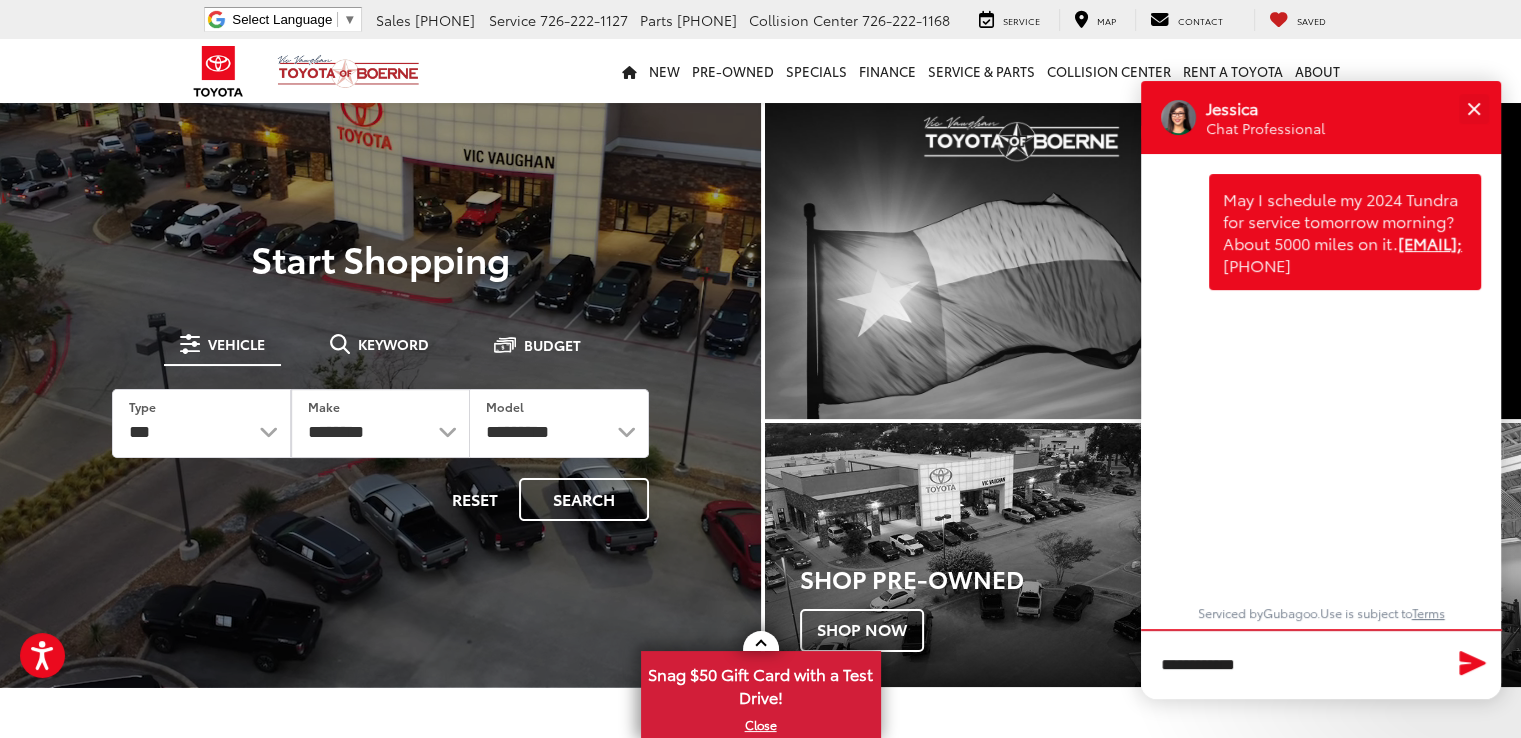 click at bounding box center [1473, 663] 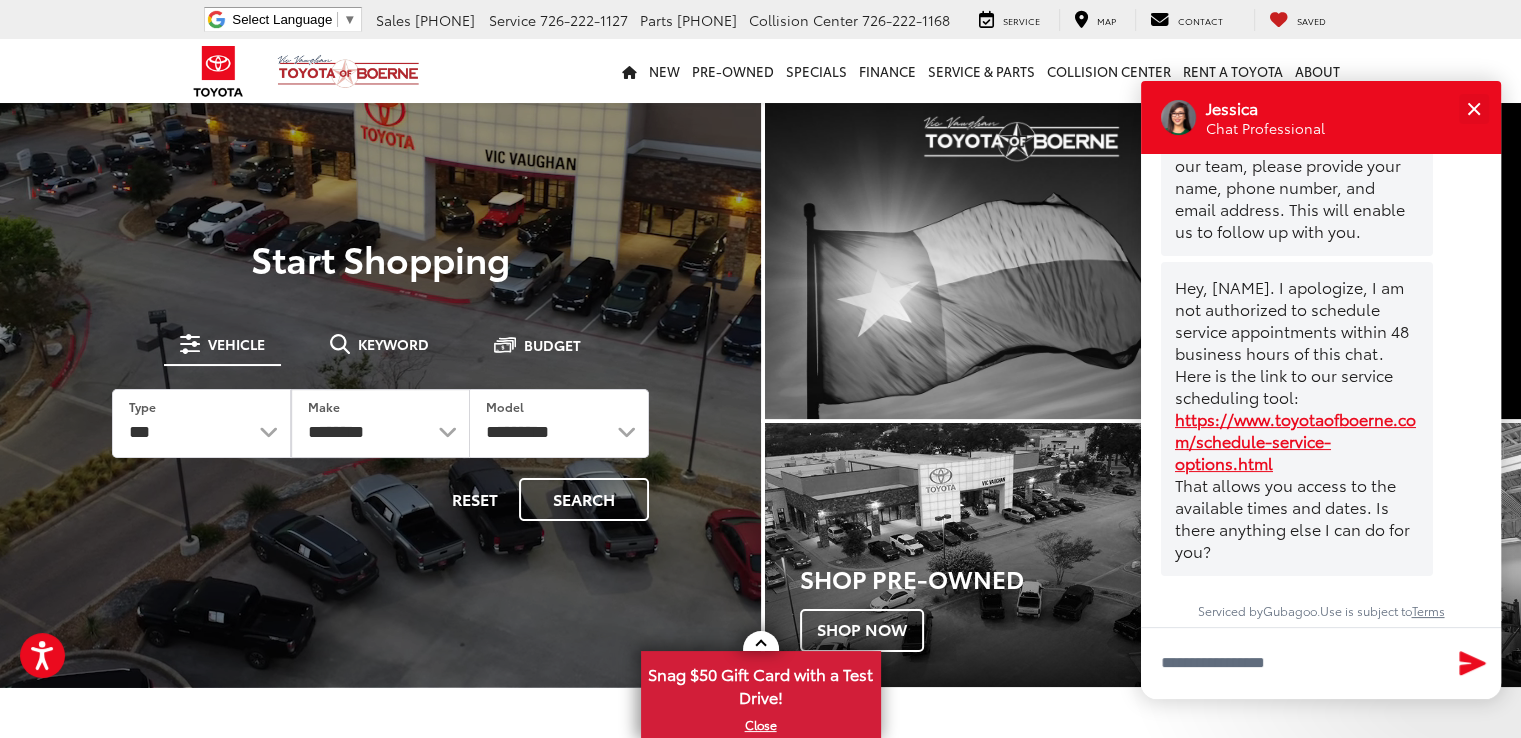 scroll, scrollTop: 376, scrollLeft: 0, axis: vertical 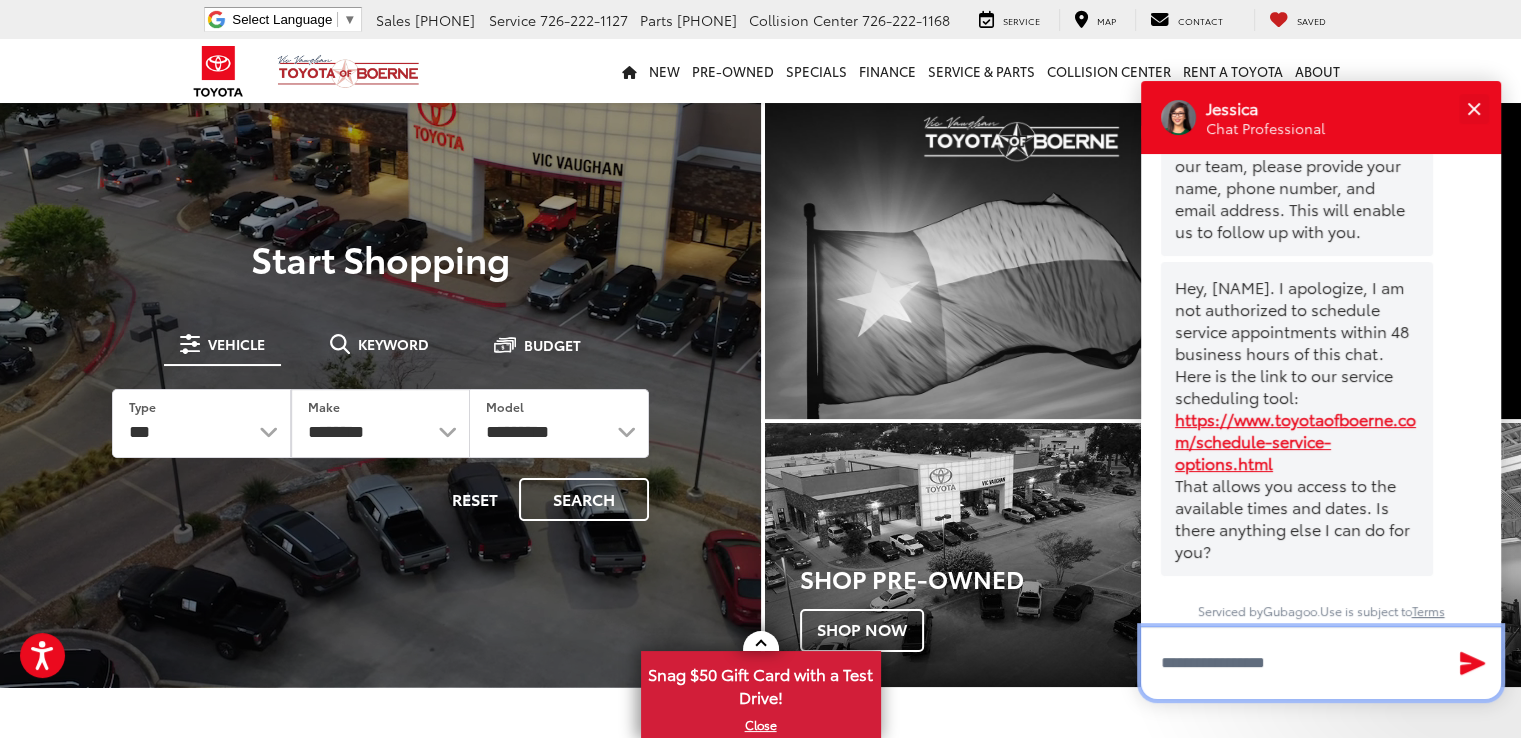 click at bounding box center (1321, 663) 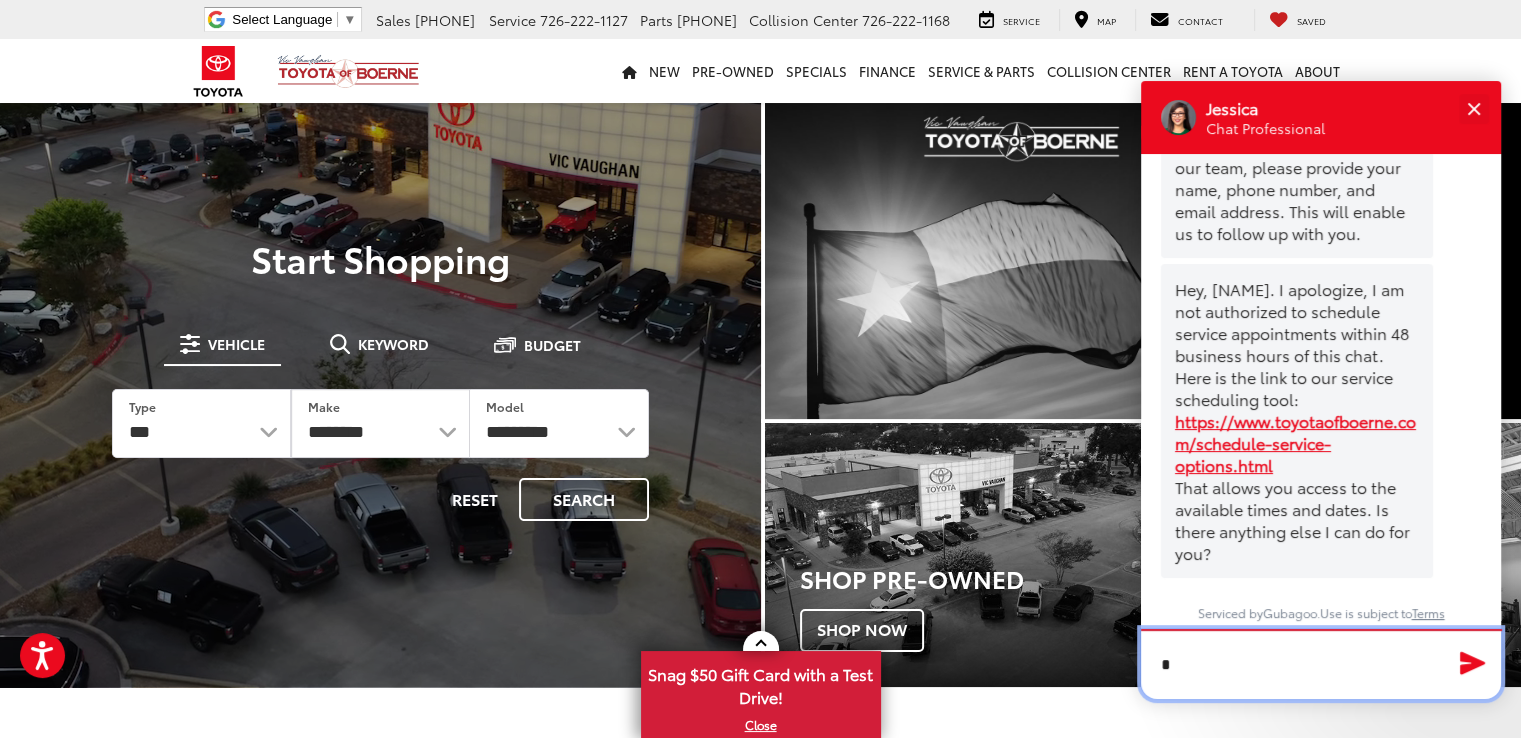 scroll, scrollTop: 376, scrollLeft: 0, axis: vertical 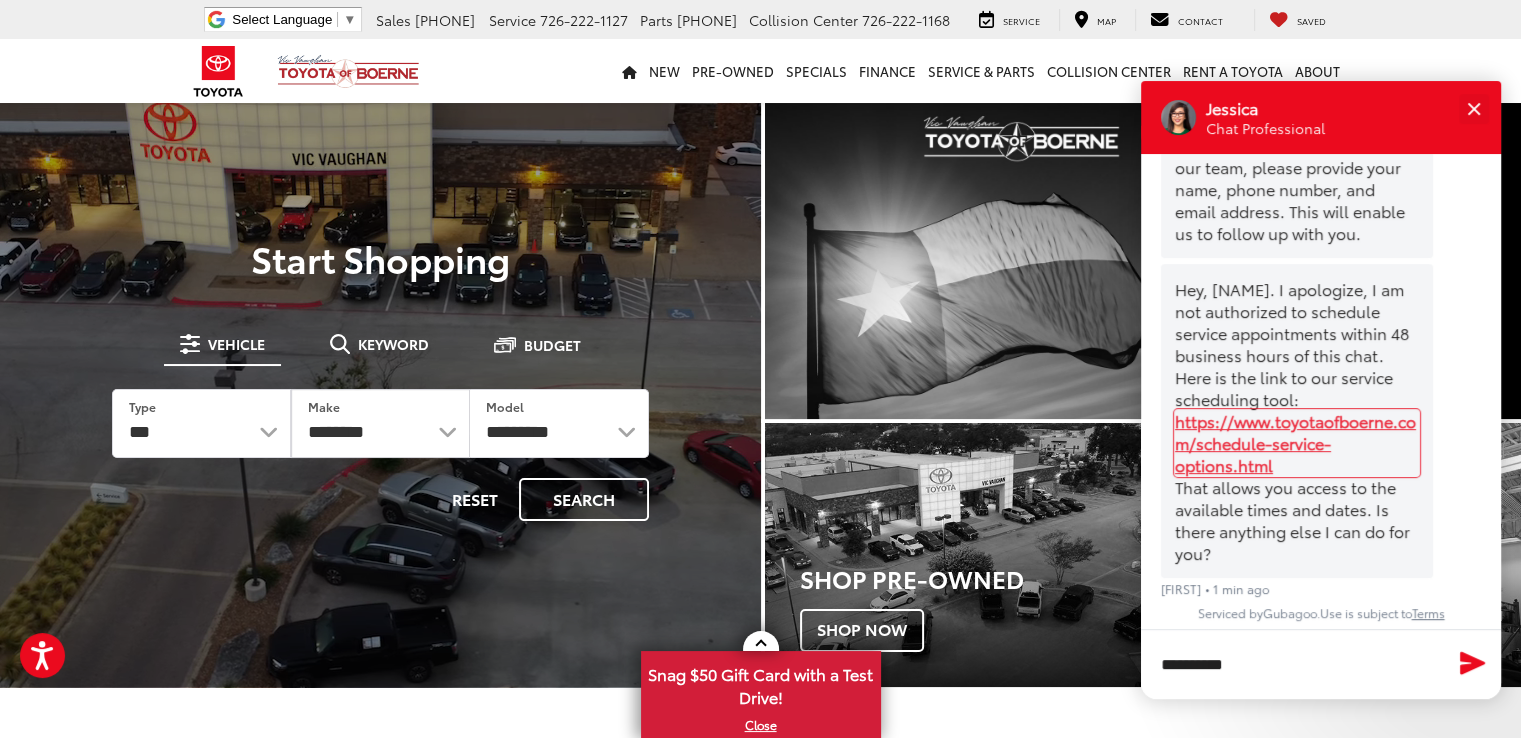 click on "https://www.toyotaofboerne.com/schedule-service-options.html" at bounding box center [1297, 443] 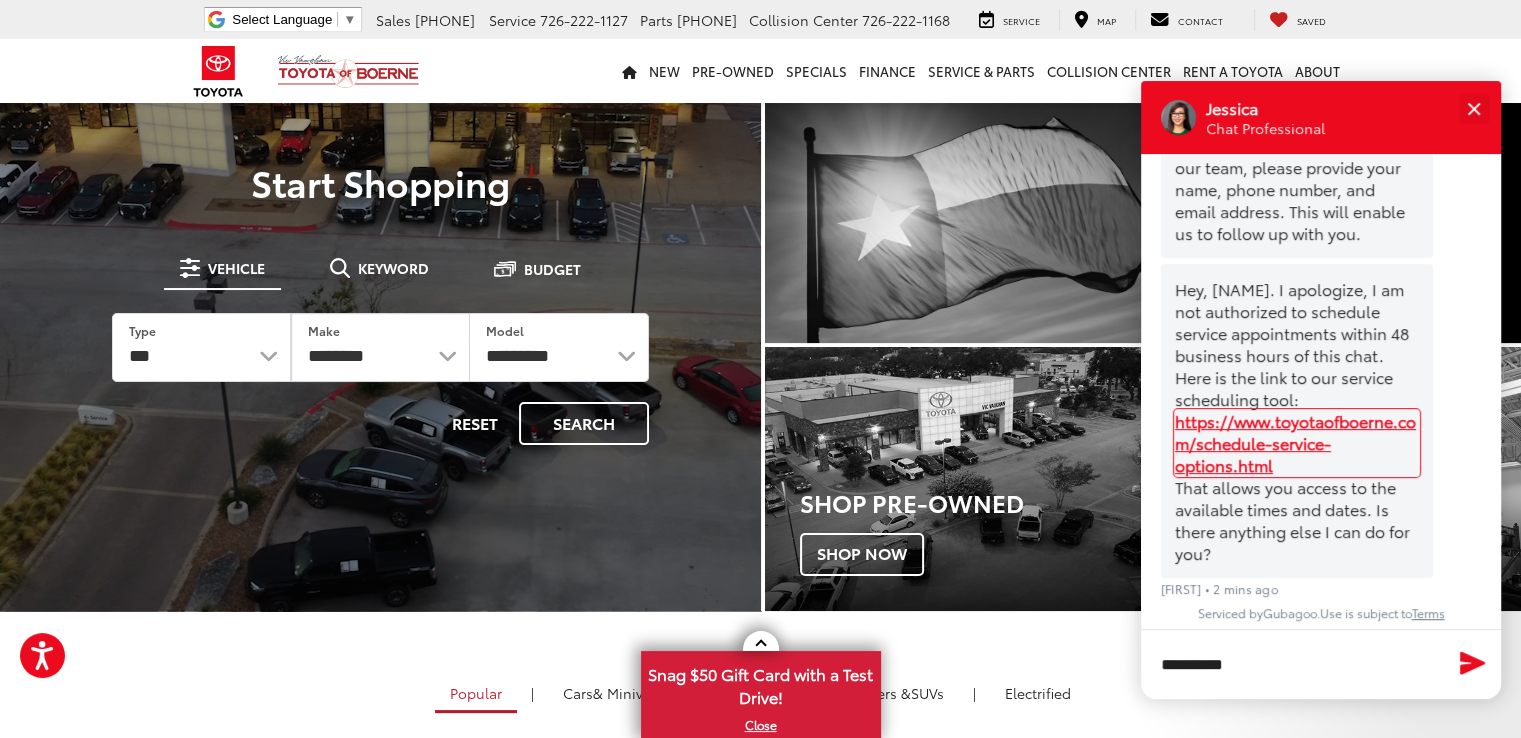 scroll, scrollTop: 200, scrollLeft: 0, axis: vertical 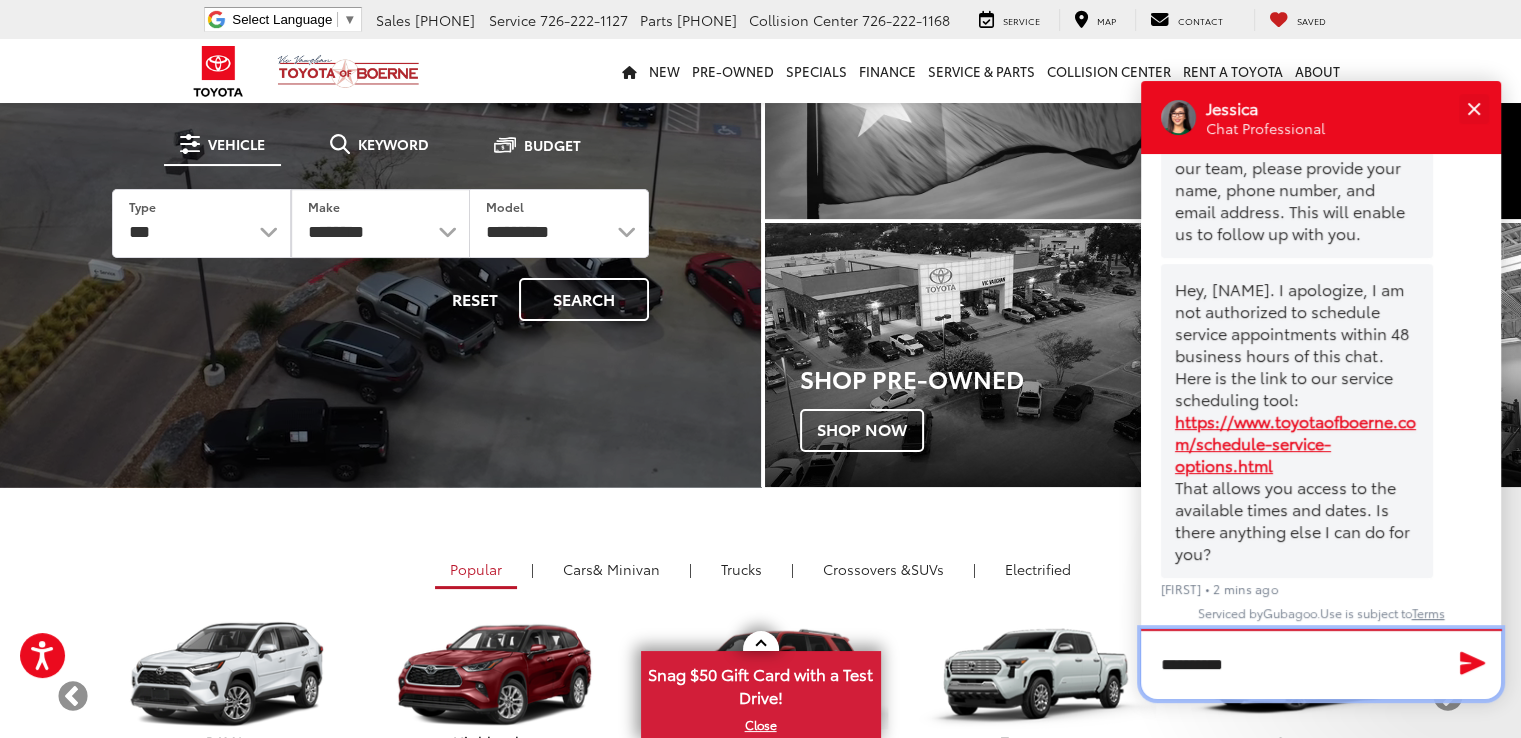 click on "**********" at bounding box center (1321, 664) 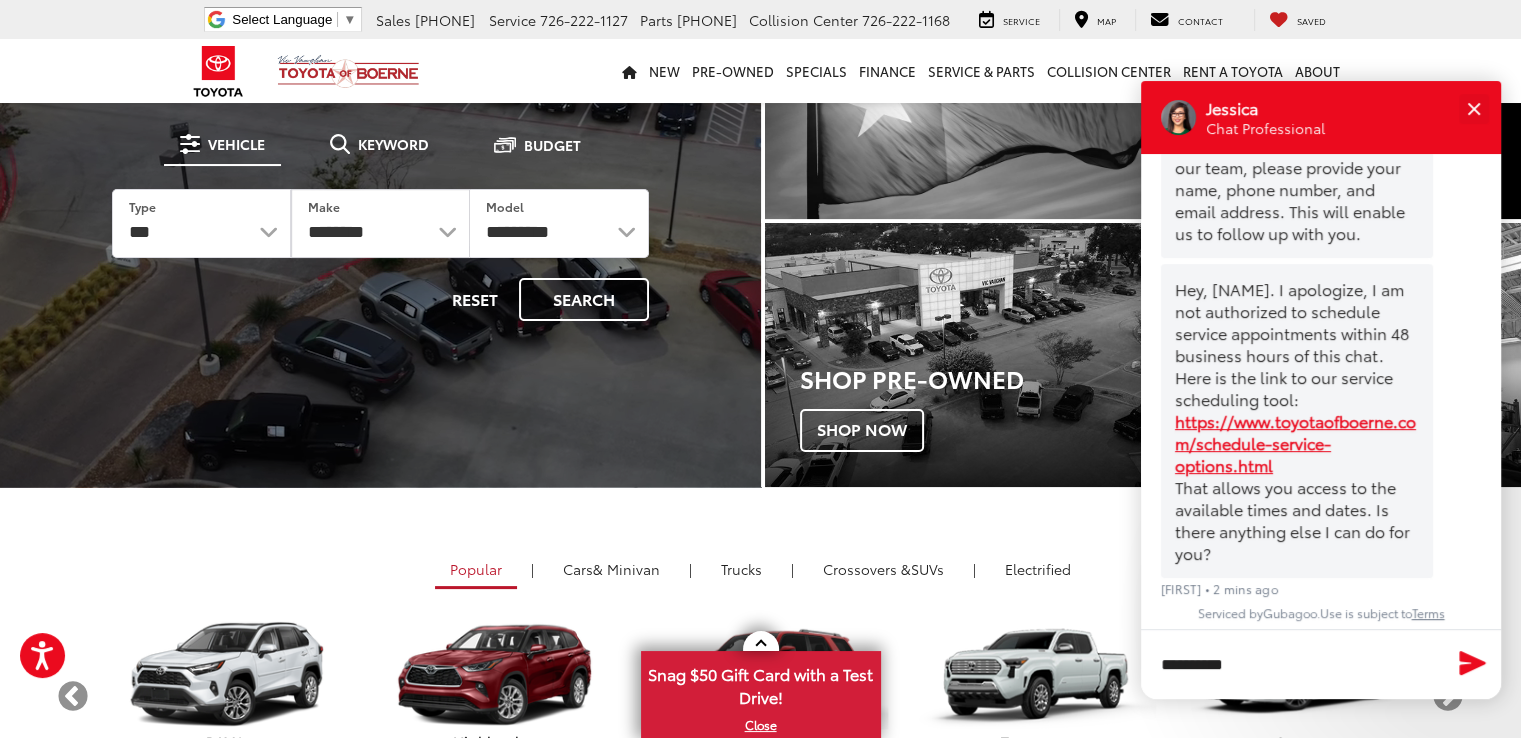 click at bounding box center [1473, 662] 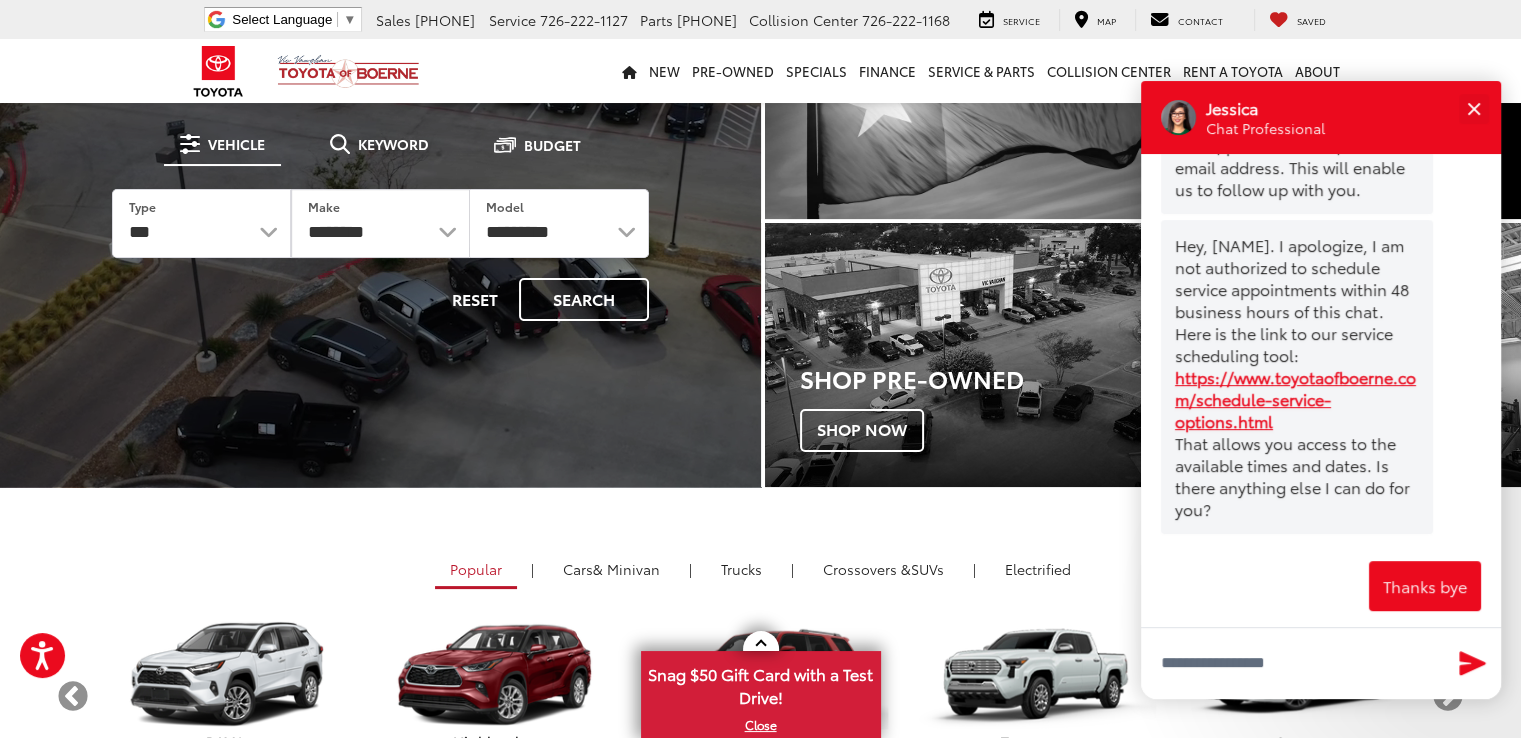 scroll, scrollTop: 453, scrollLeft: 0, axis: vertical 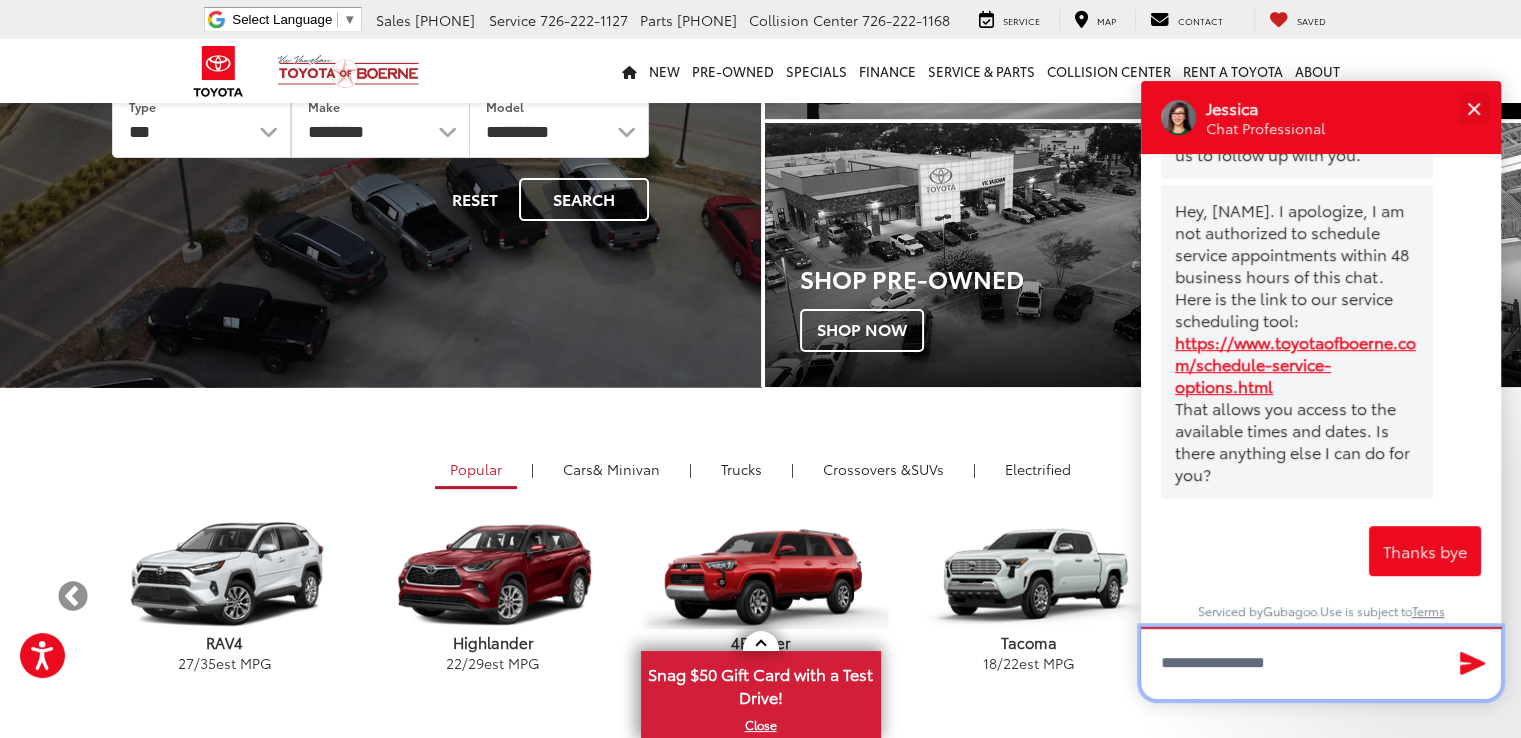 click at bounding box center (1321, 663) 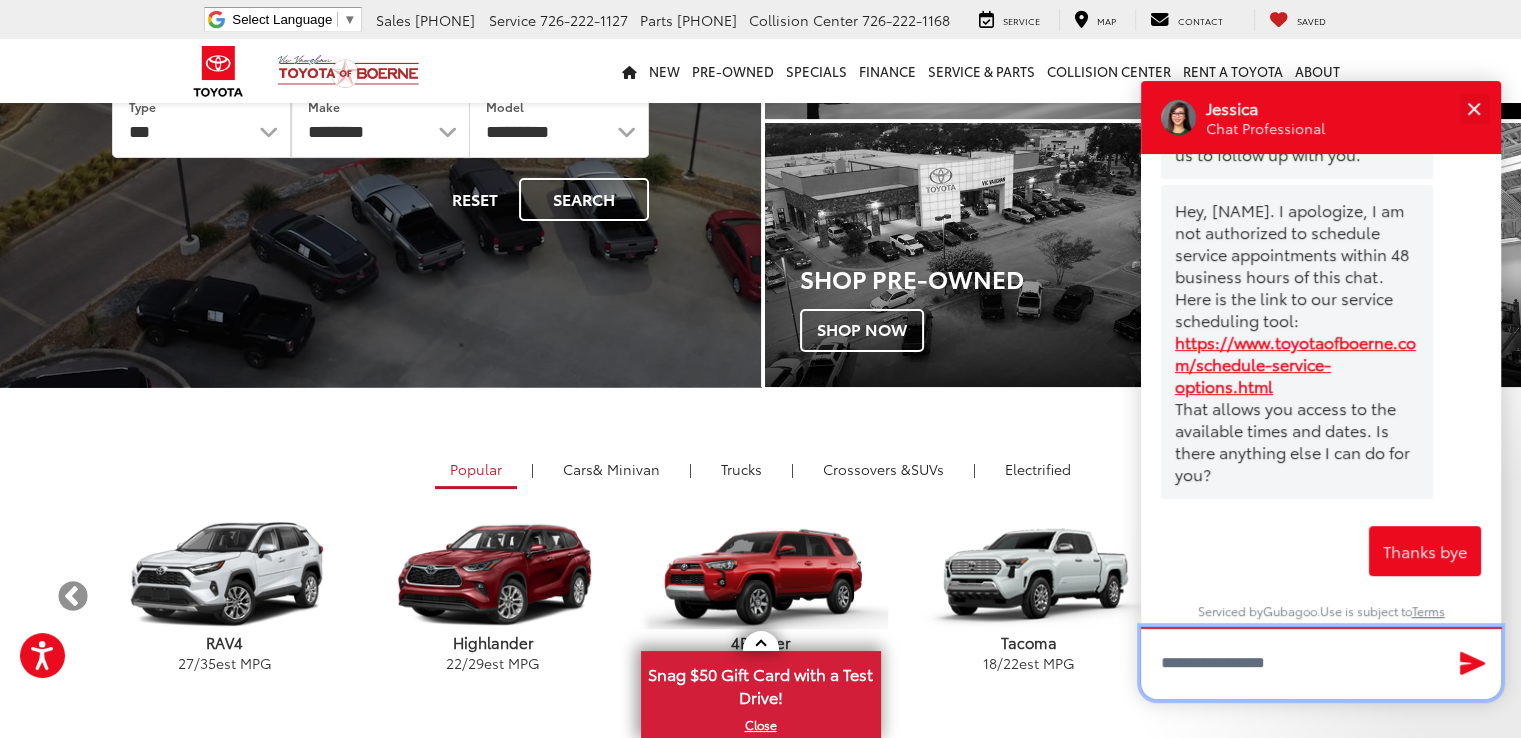 click at bounding box center (1321, 663) 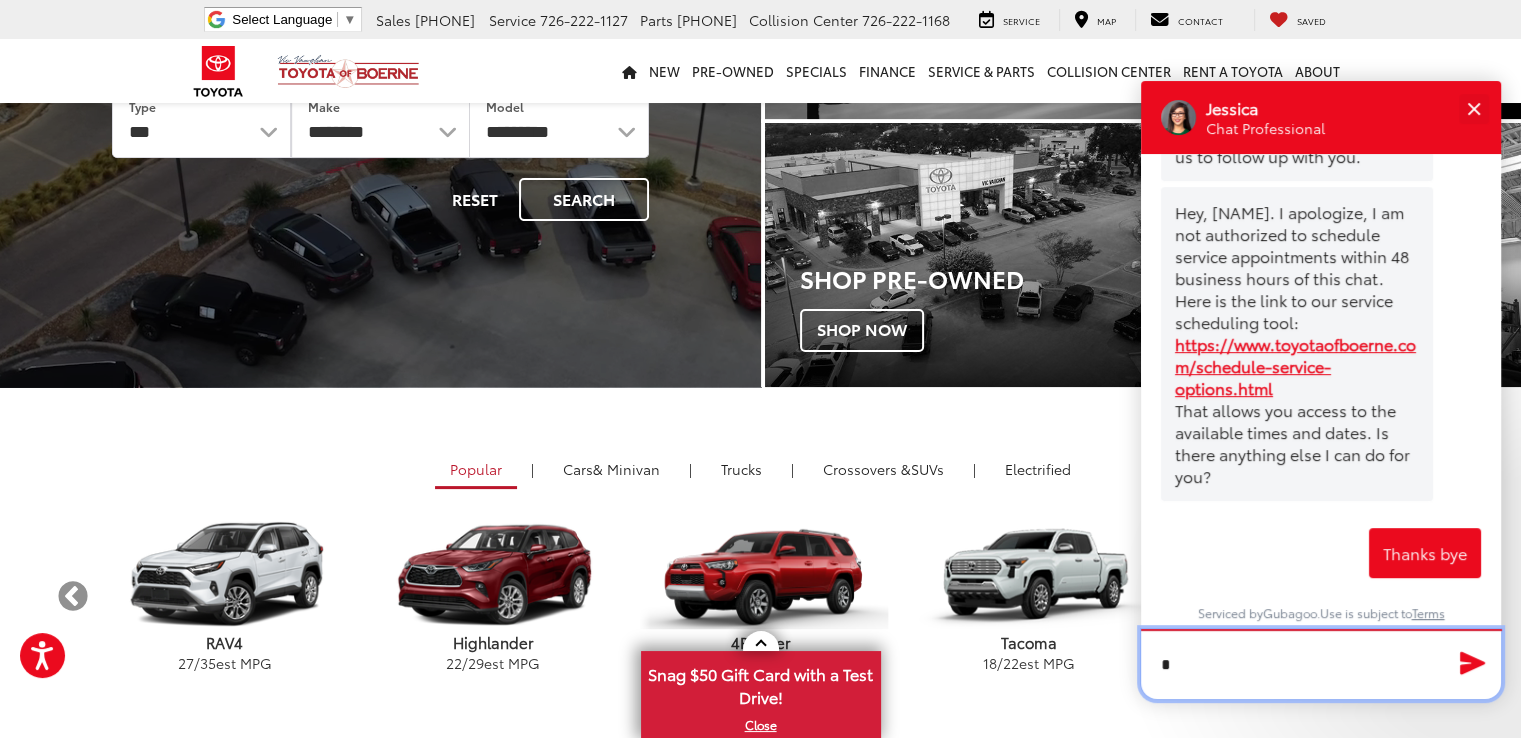 scroll, scrollTop: 452, scrollLeft: 0, axis: vertical 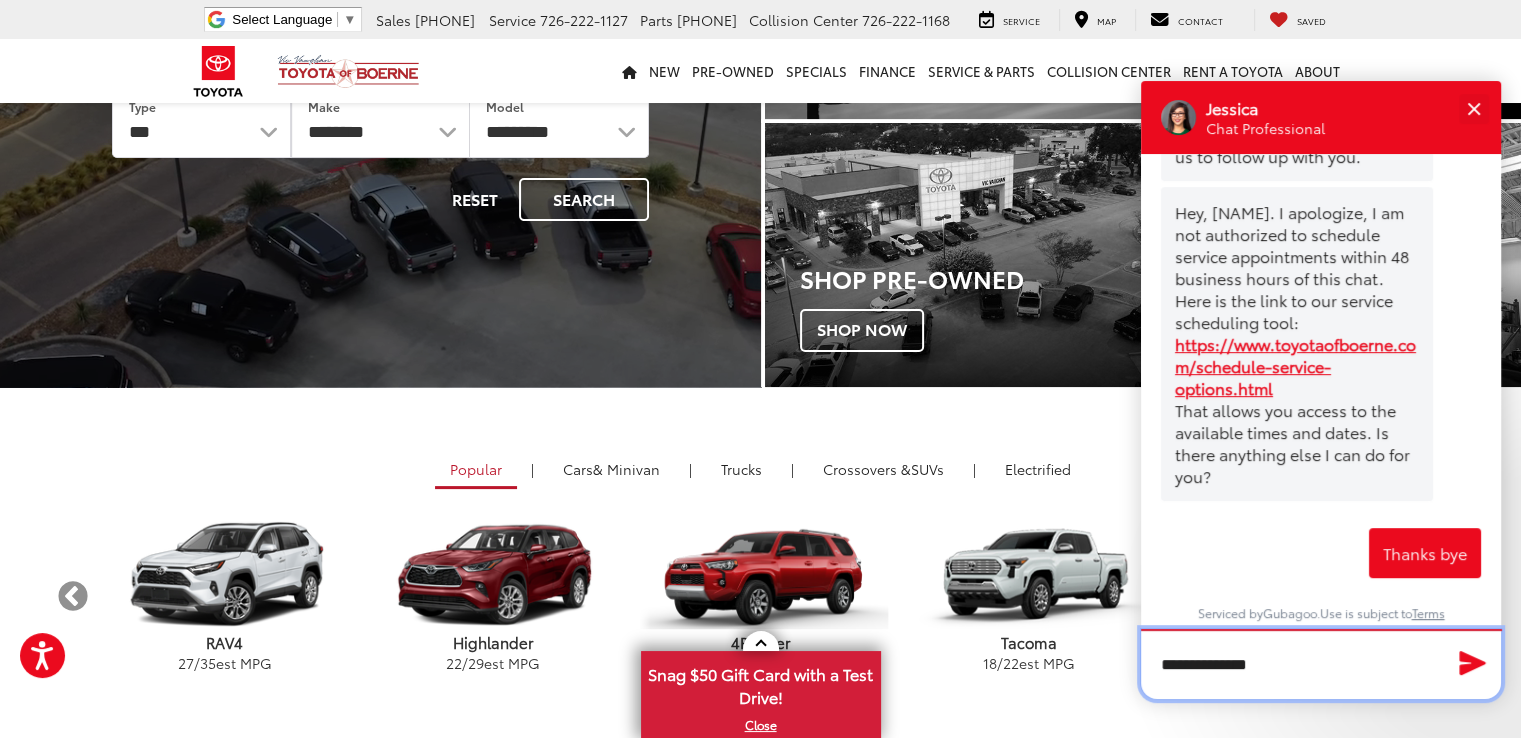 type on "**********" 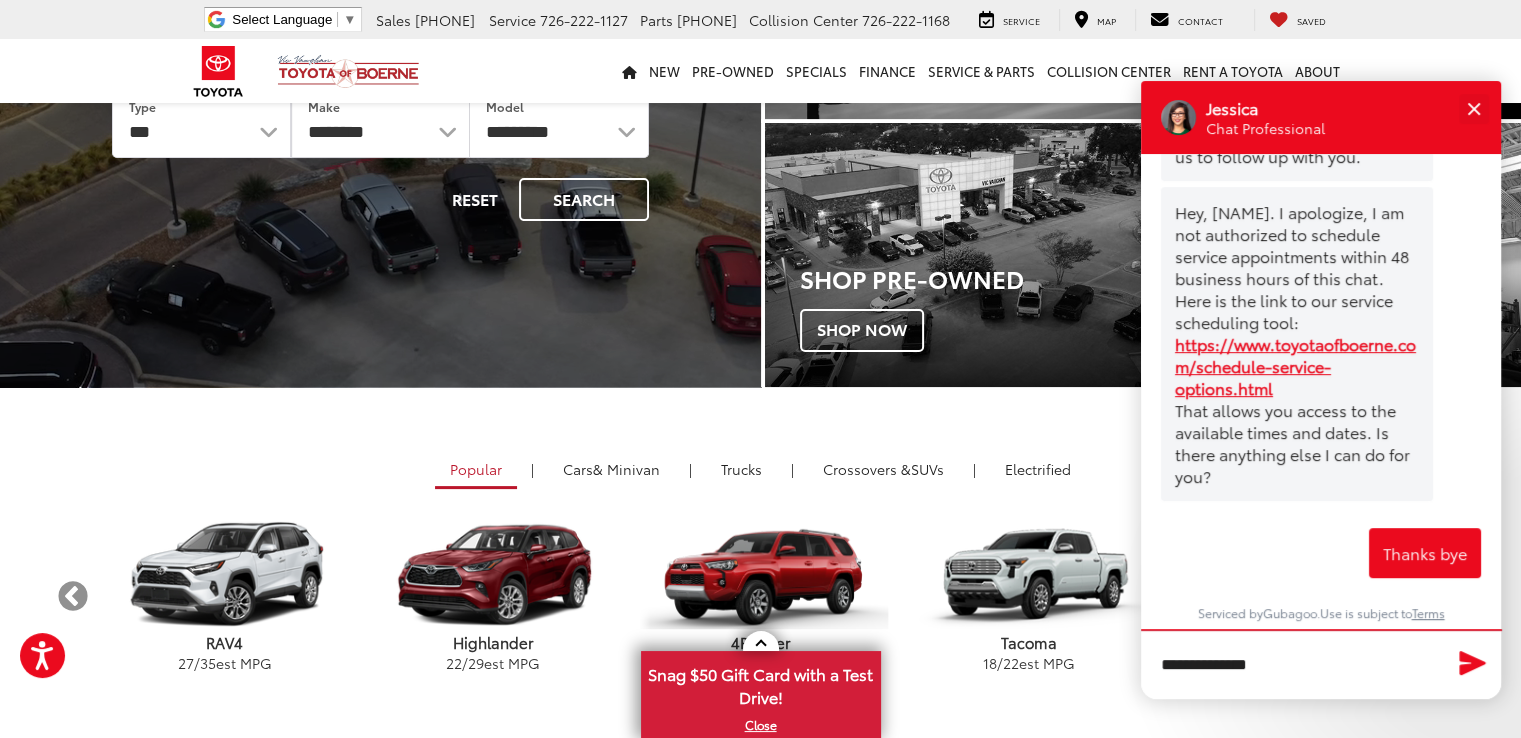 click at bounding box center (1473, 662) 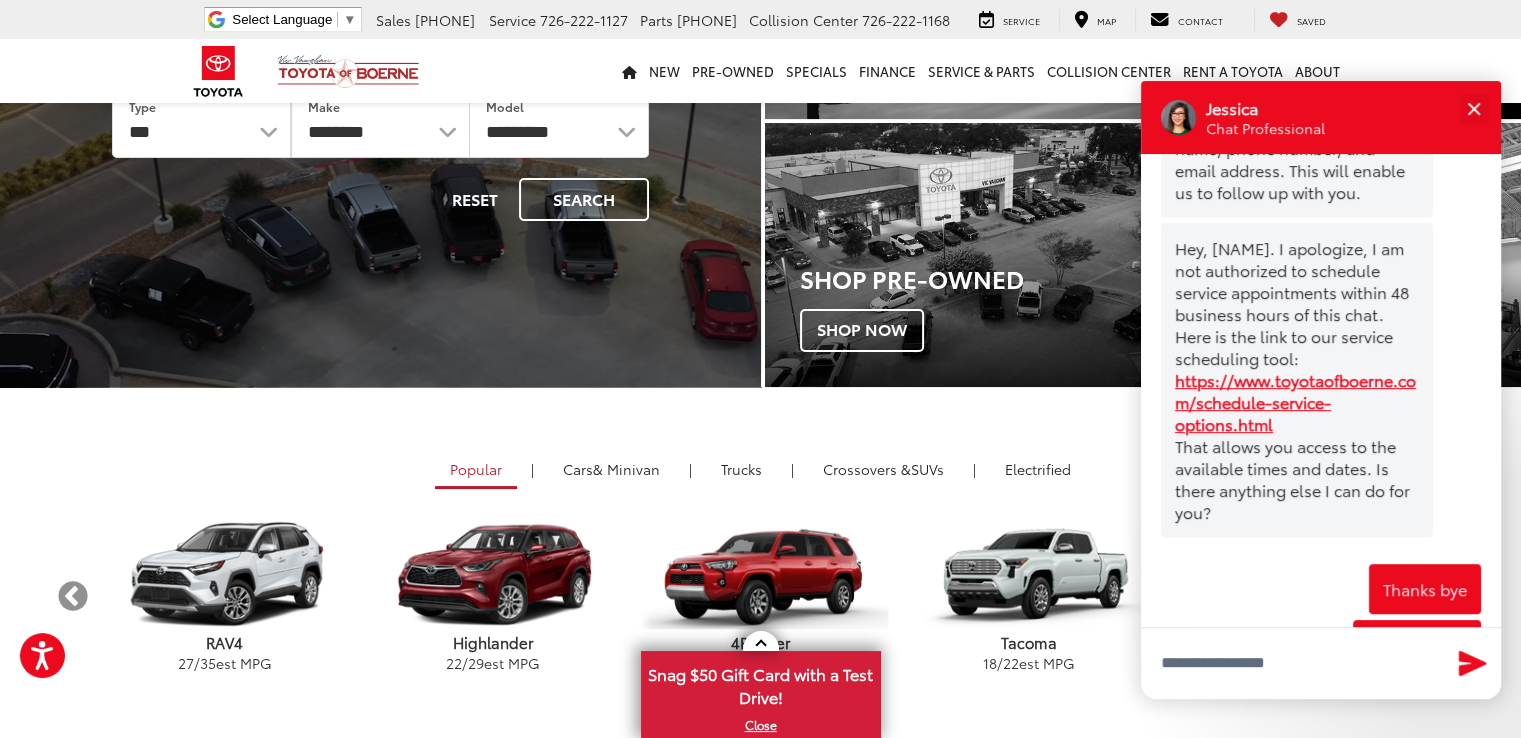 scroll, scrollTop: 509, scrollLeft: 0, axis: vertical 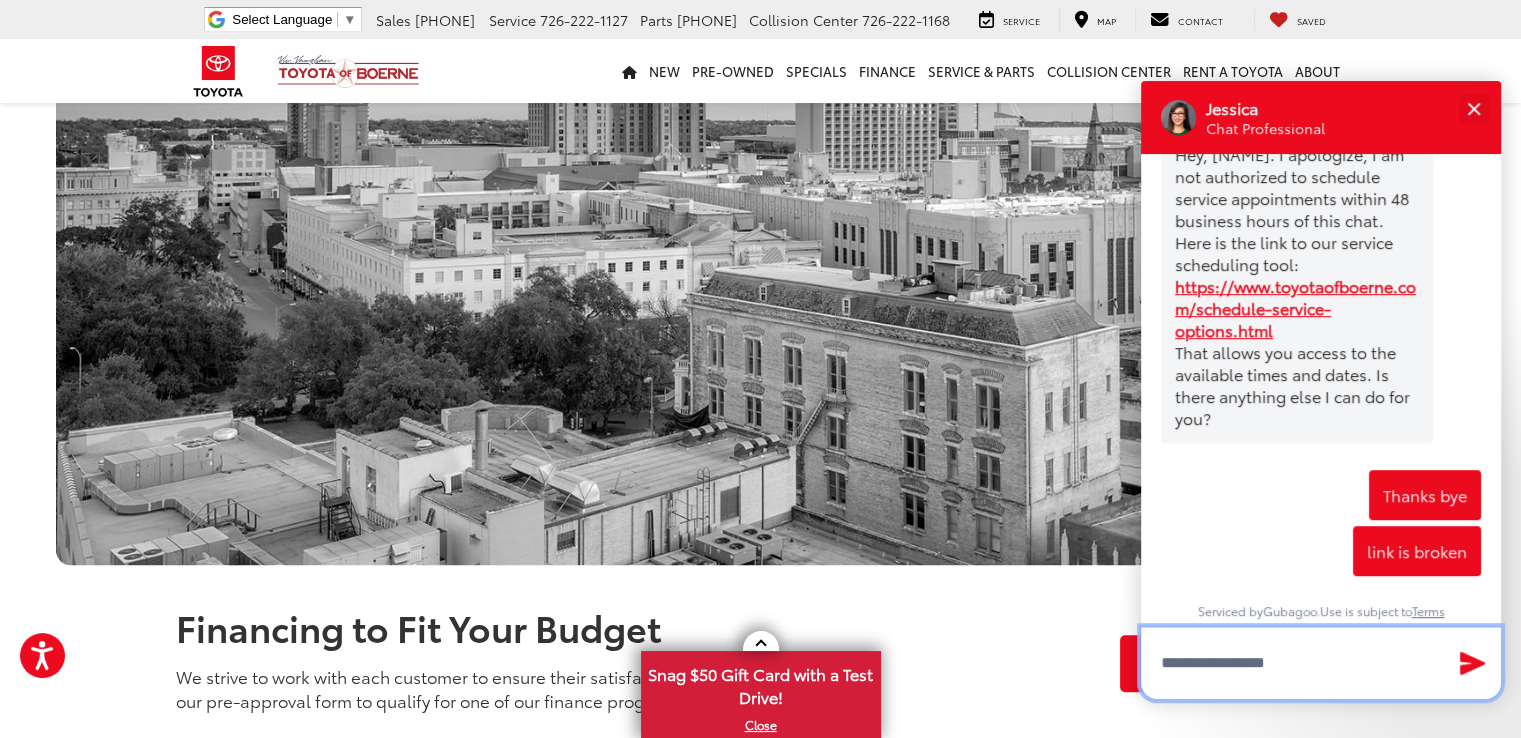click at bounding box center [1321, 663] 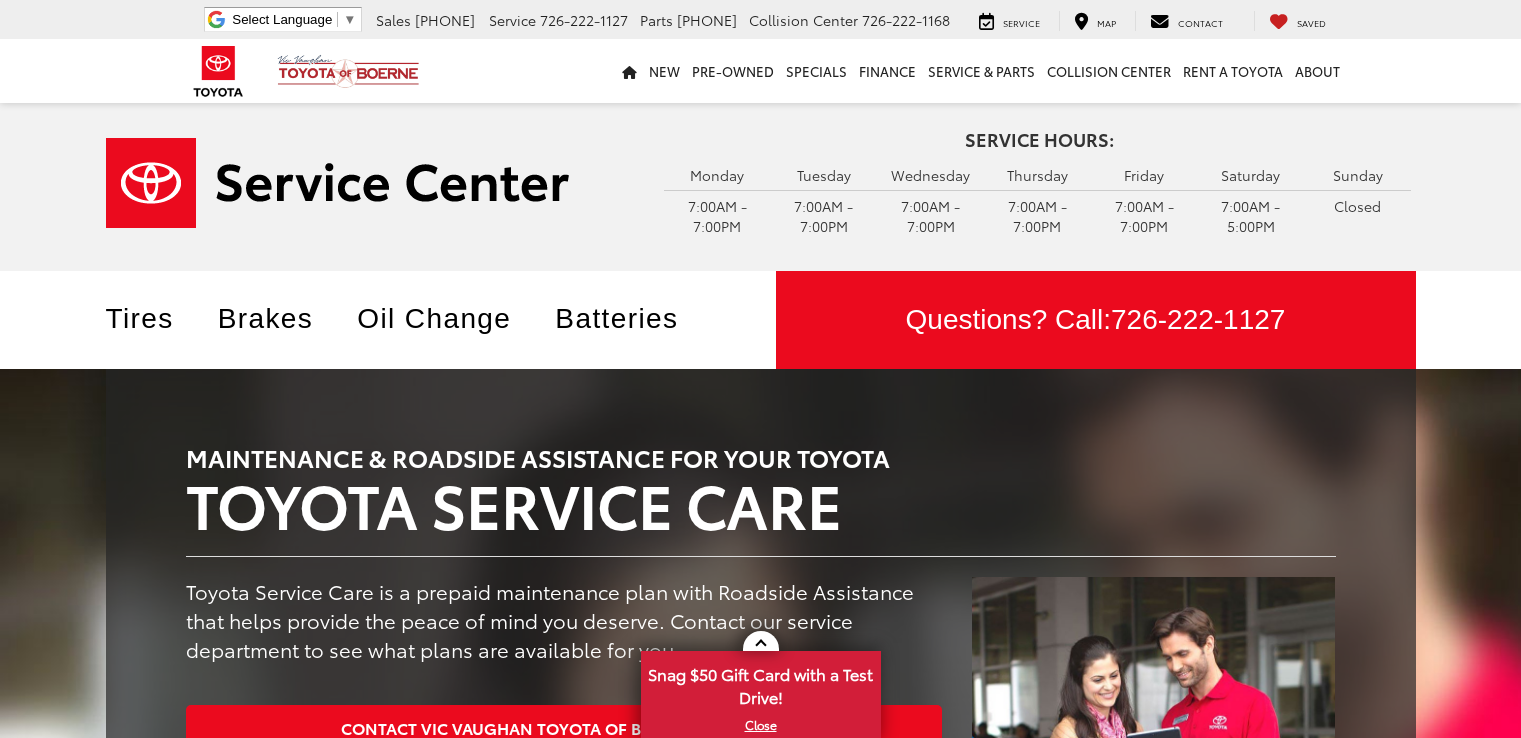 scroll, scrollTop: 0, scrollLeft: 0, axis: both 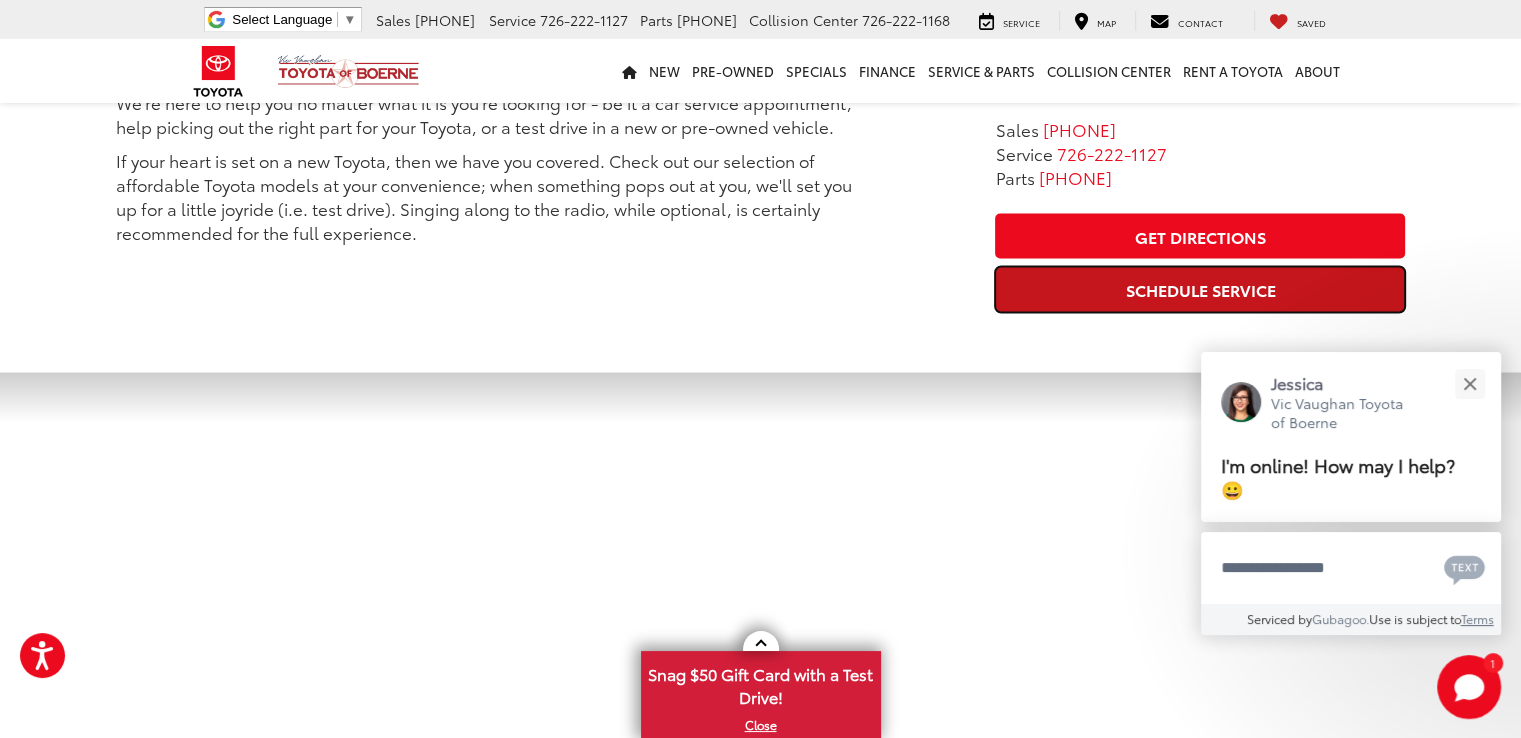 click on "Schedule Service" at bounding box center [1200, 288] 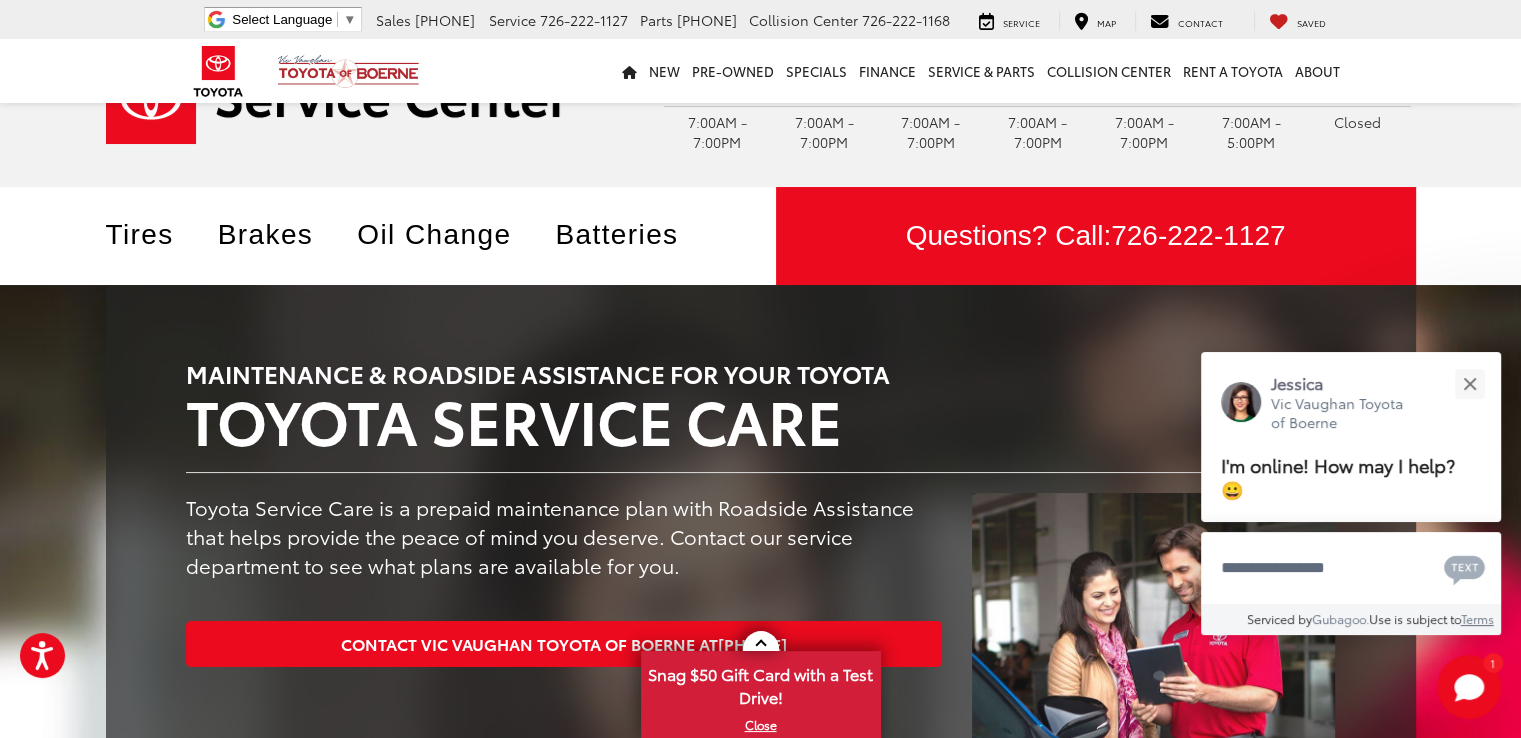 scroll, scrollTop: 0, scrollLeft: 0, axis: both 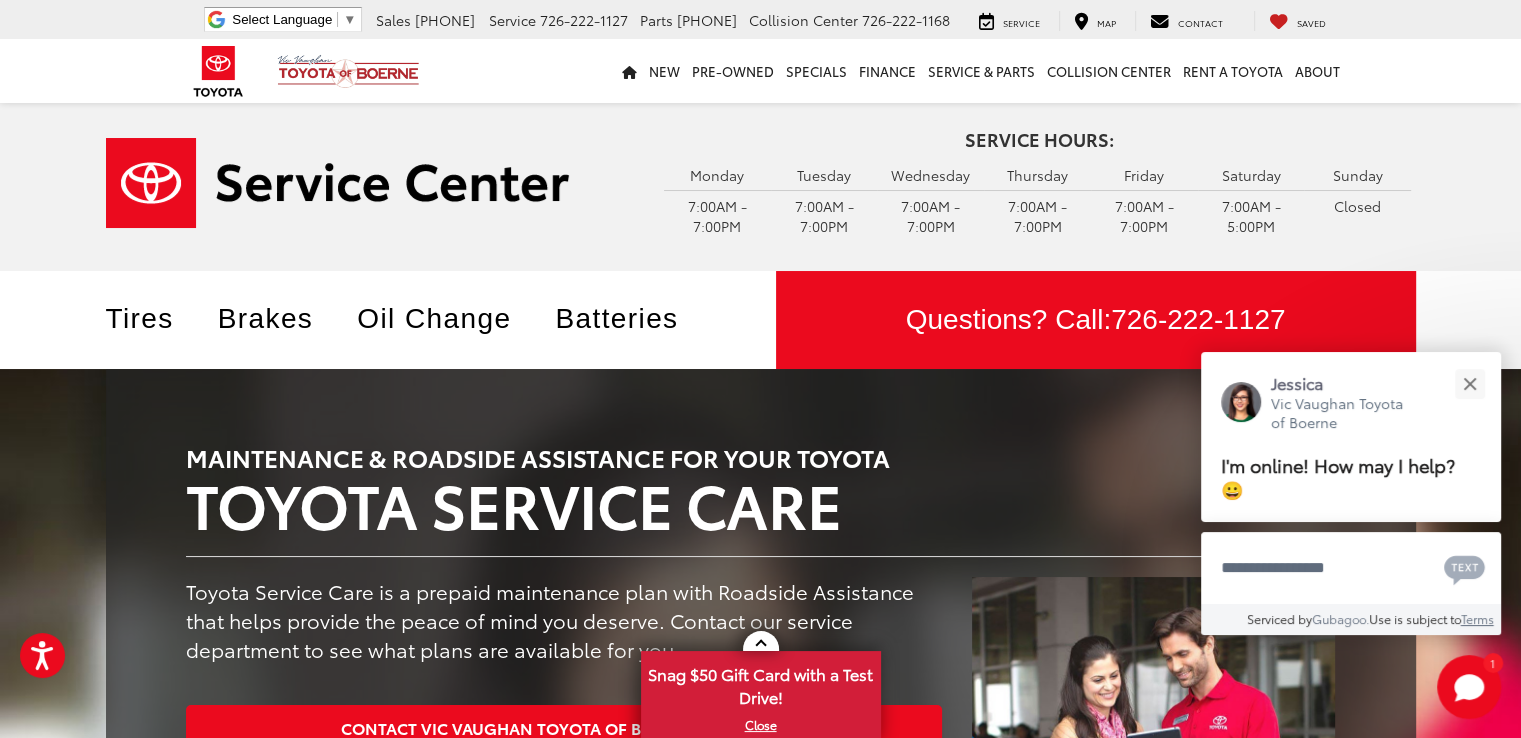 click on "7:00AM - 7:00PM" at bounding box center [1037, 215] 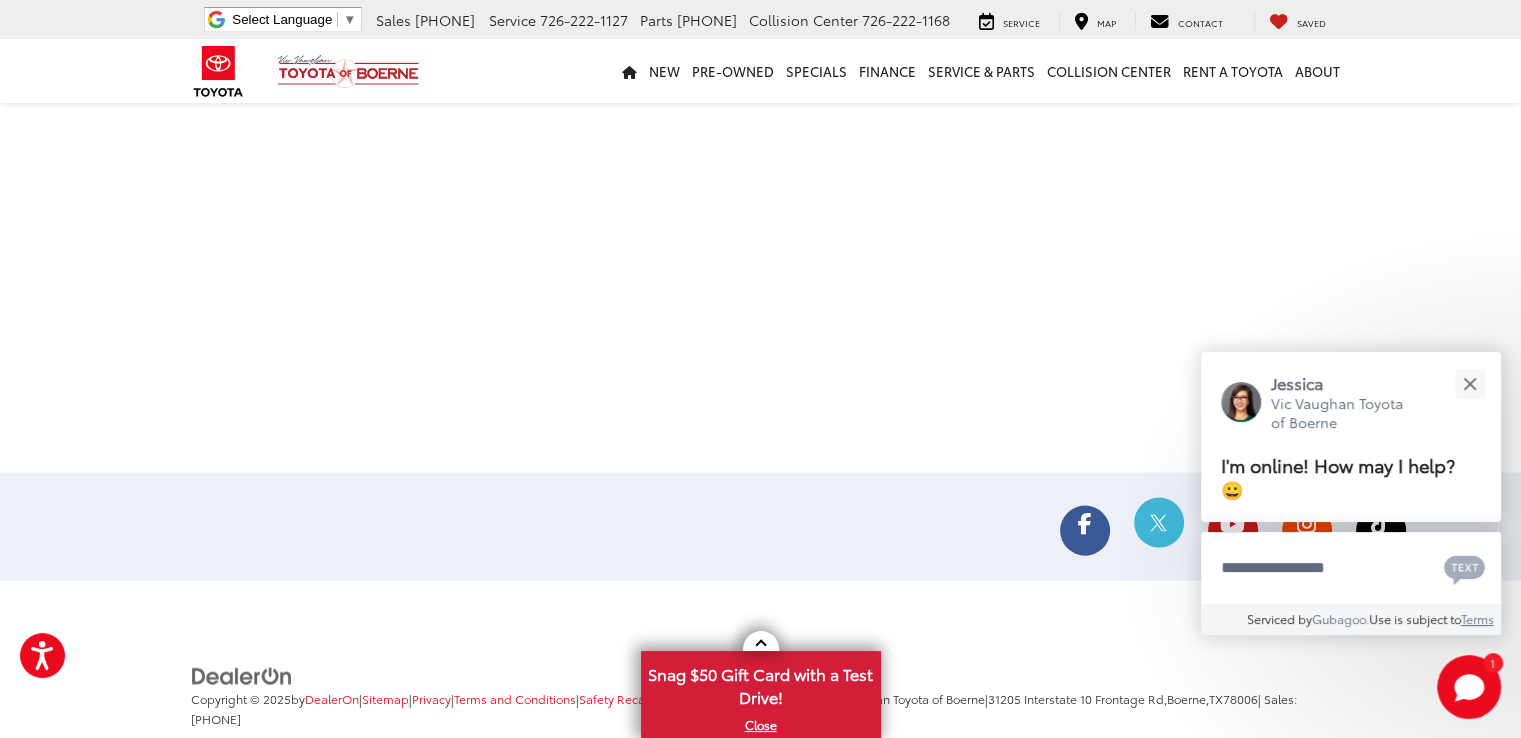 scroll, scrollTop: 4200, scrollLeft: 0, axis: vertical 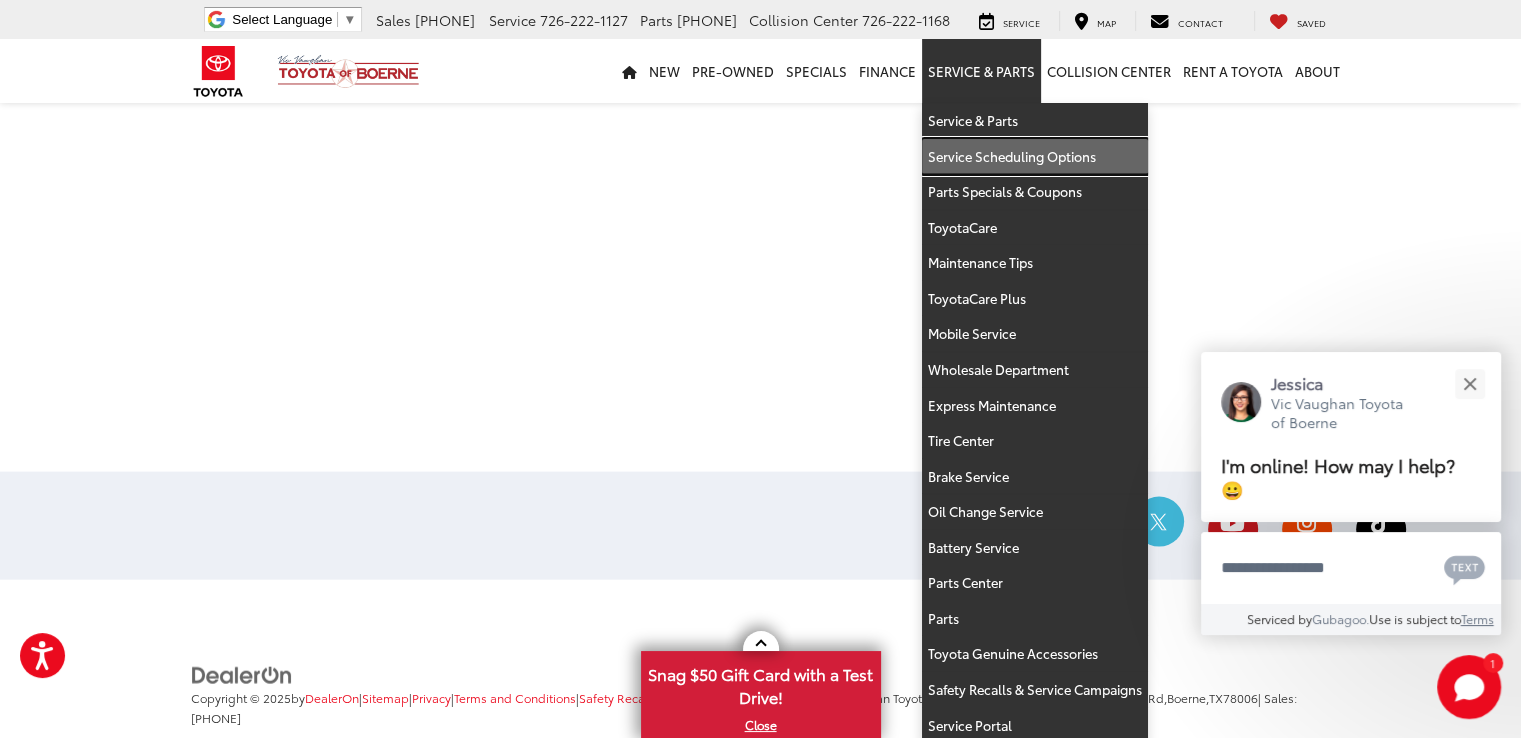 click on "Service Scheduling Options" at bounding box center [1035, 157] 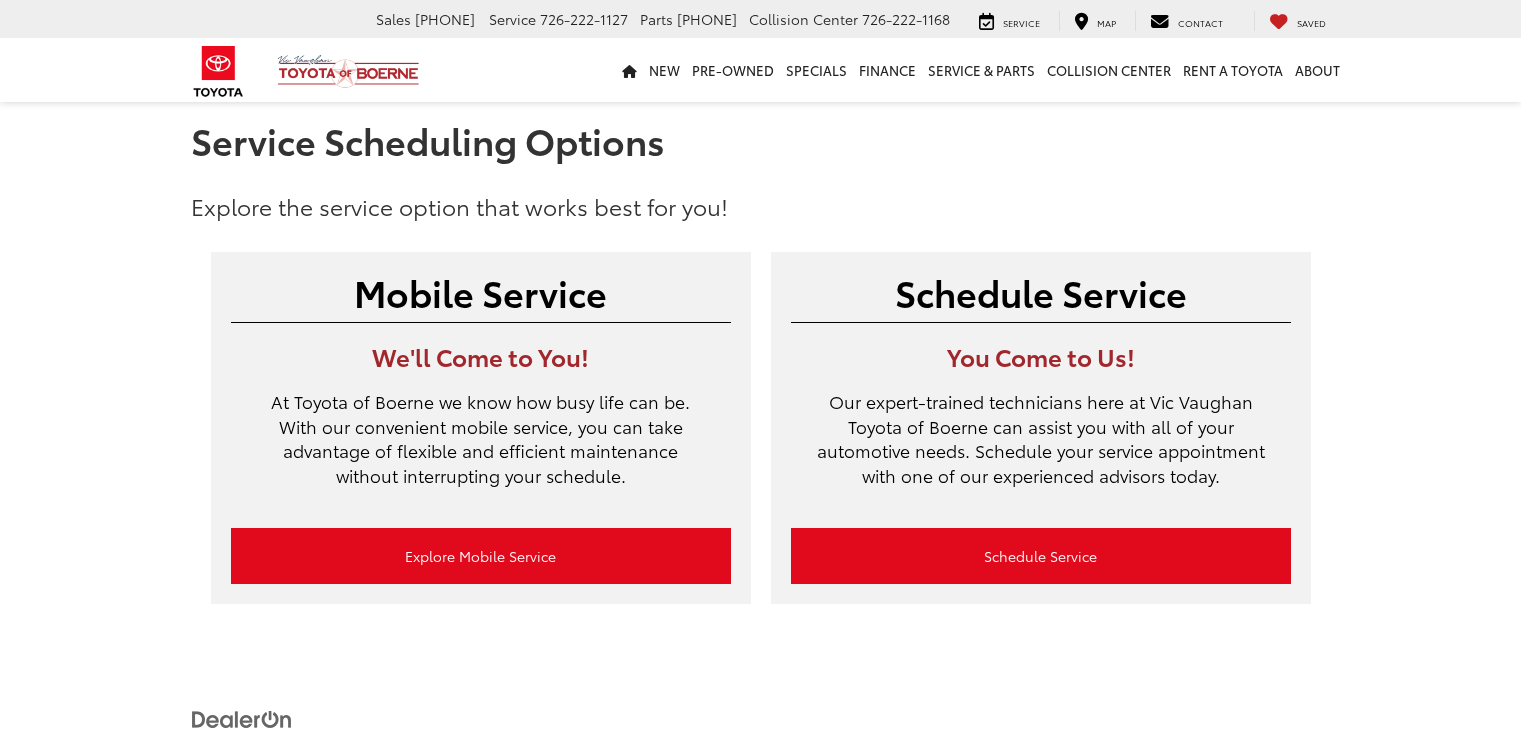 scroll, scrollTop: 0, scrollLeft: 0, axis: both 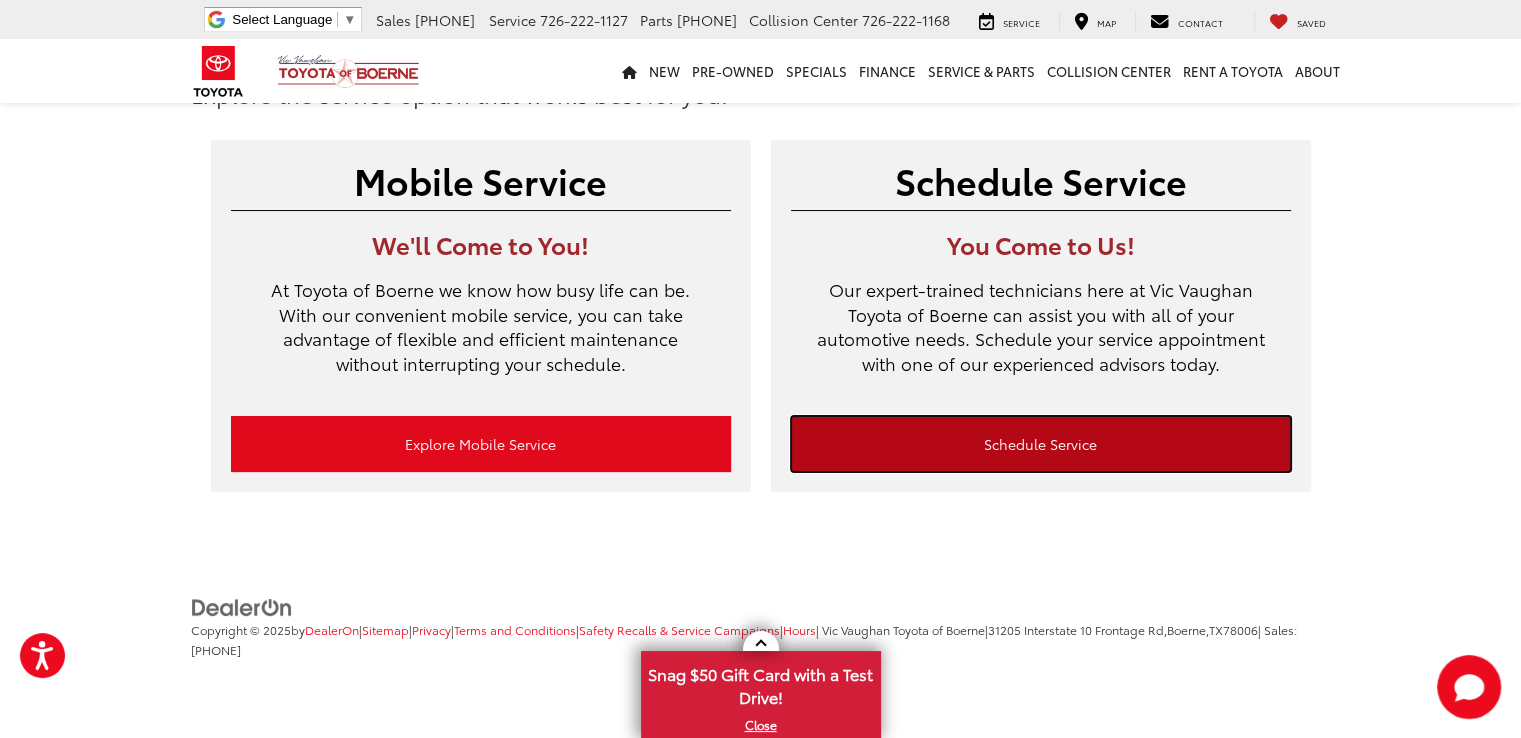 click on "Schedule Service" at bounding box center (1041, 444) 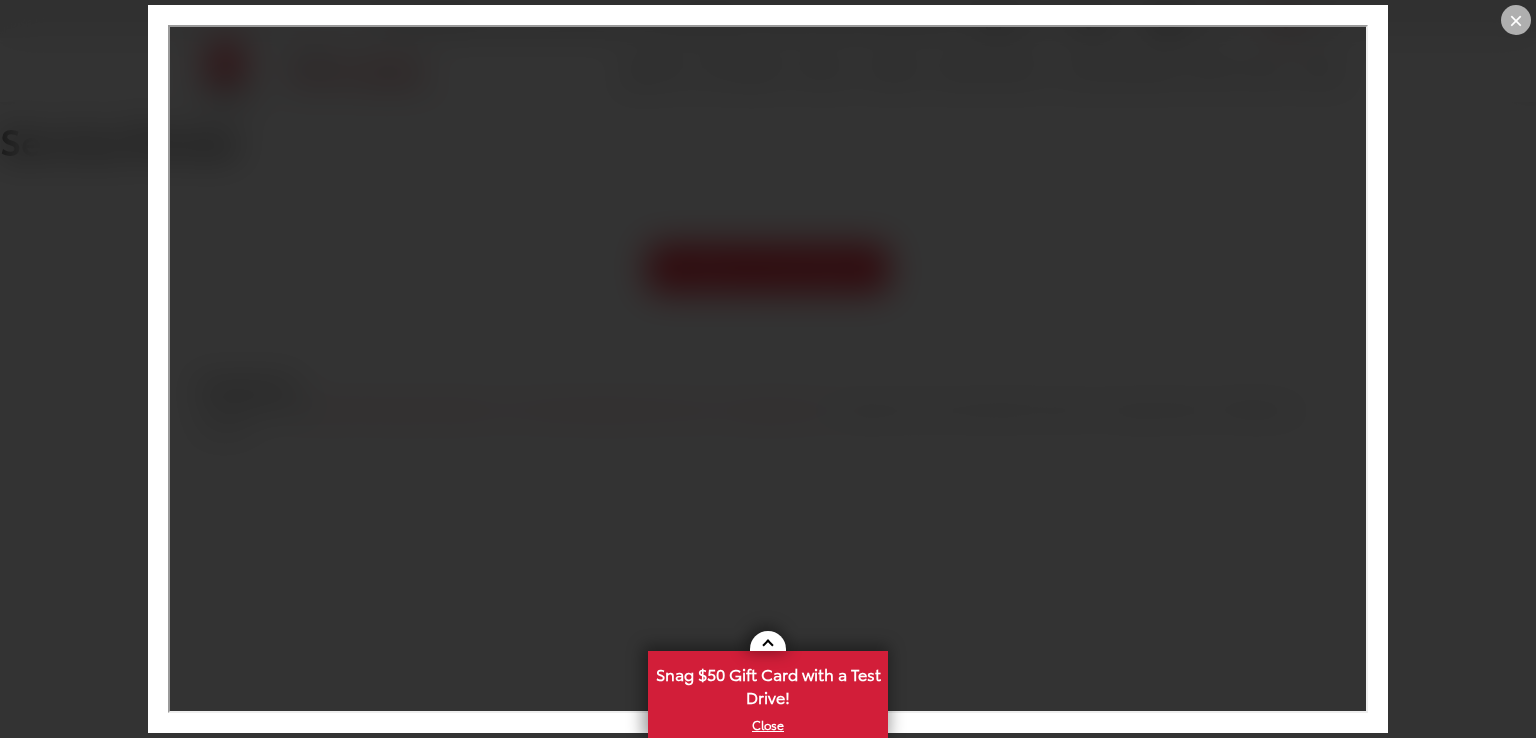 scroll, scrollTop: 0, scrollLeft: 0, axis: both 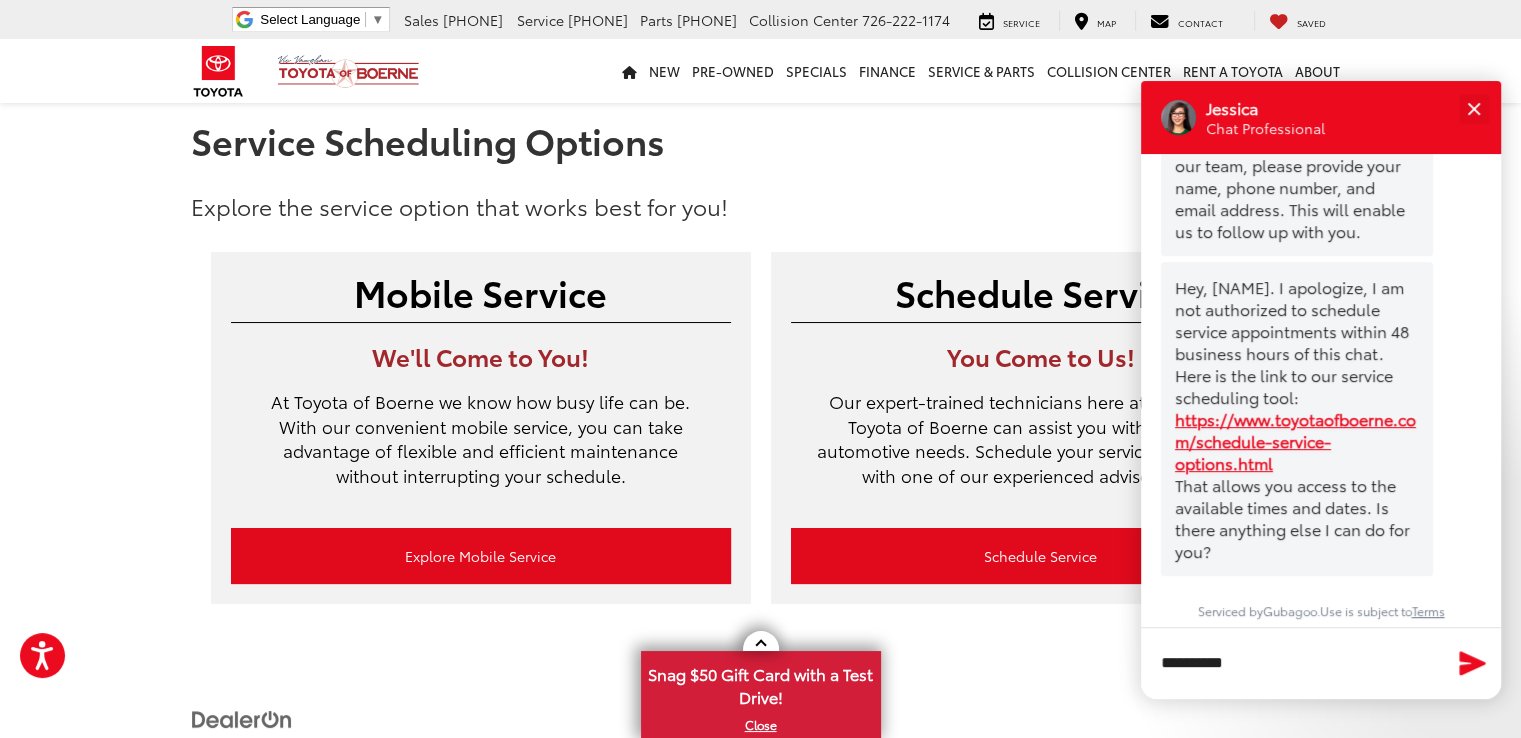 click at bounding box center [1473, 662] 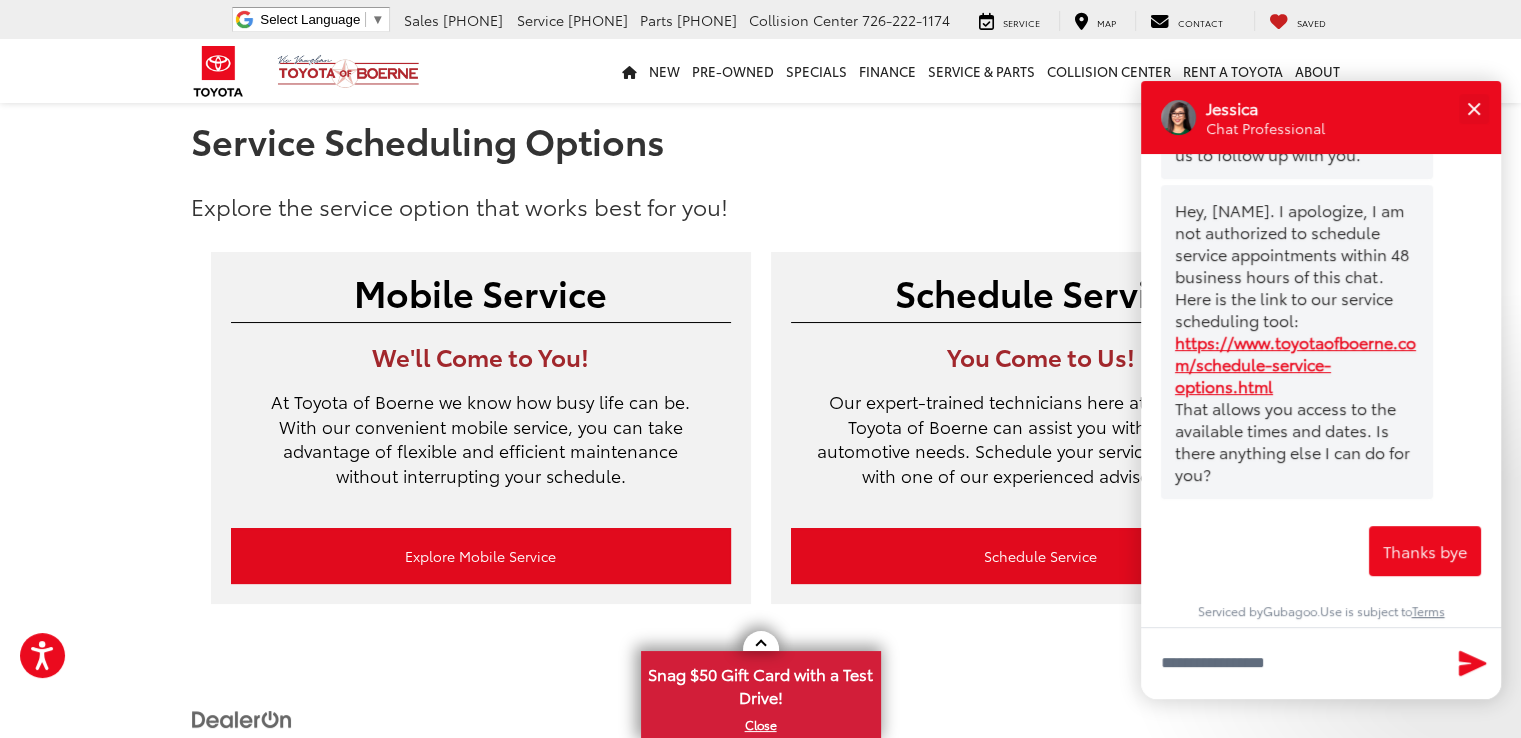scroll, scrollTop: 453, scrollLeft: 0, axis: vertical 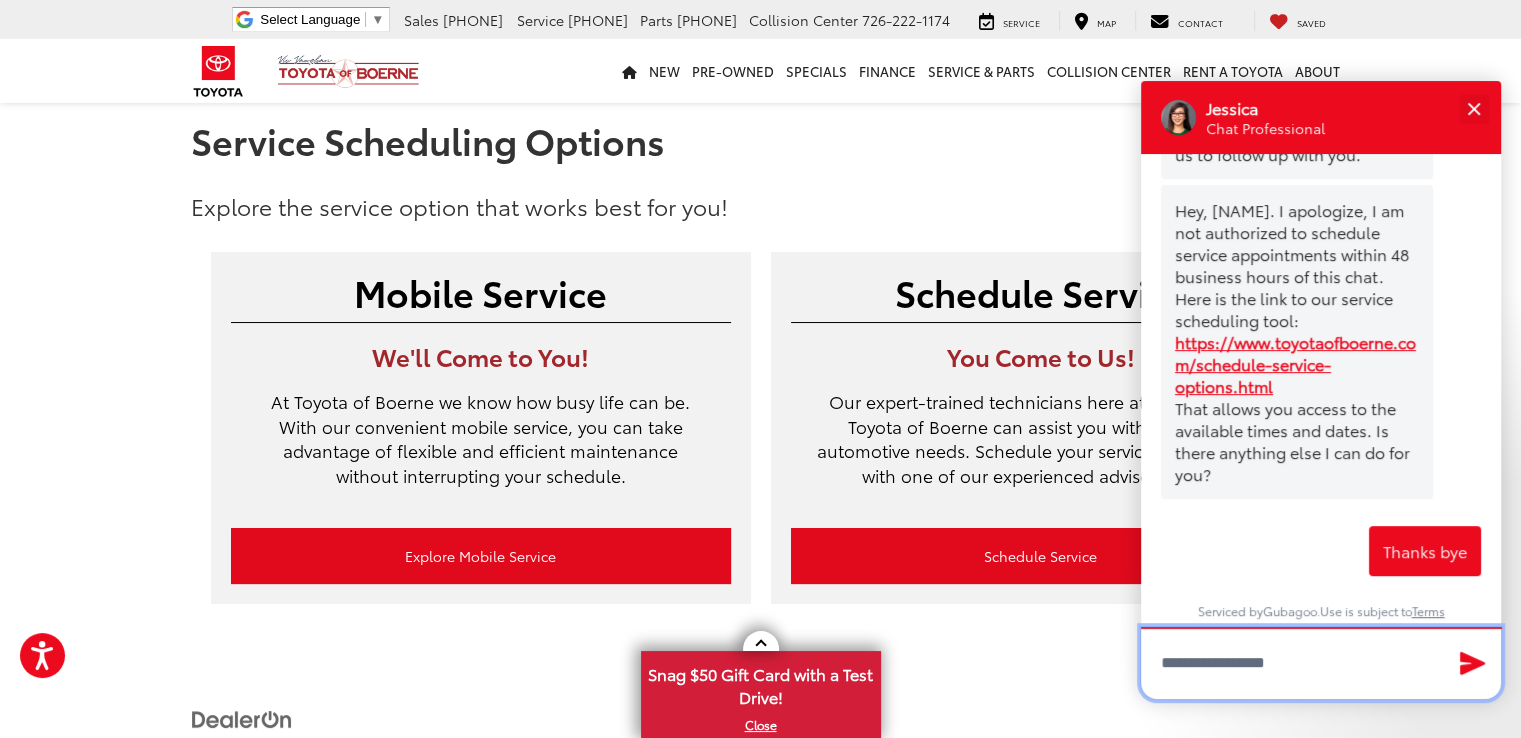 click at bounding box center (1321, 663) 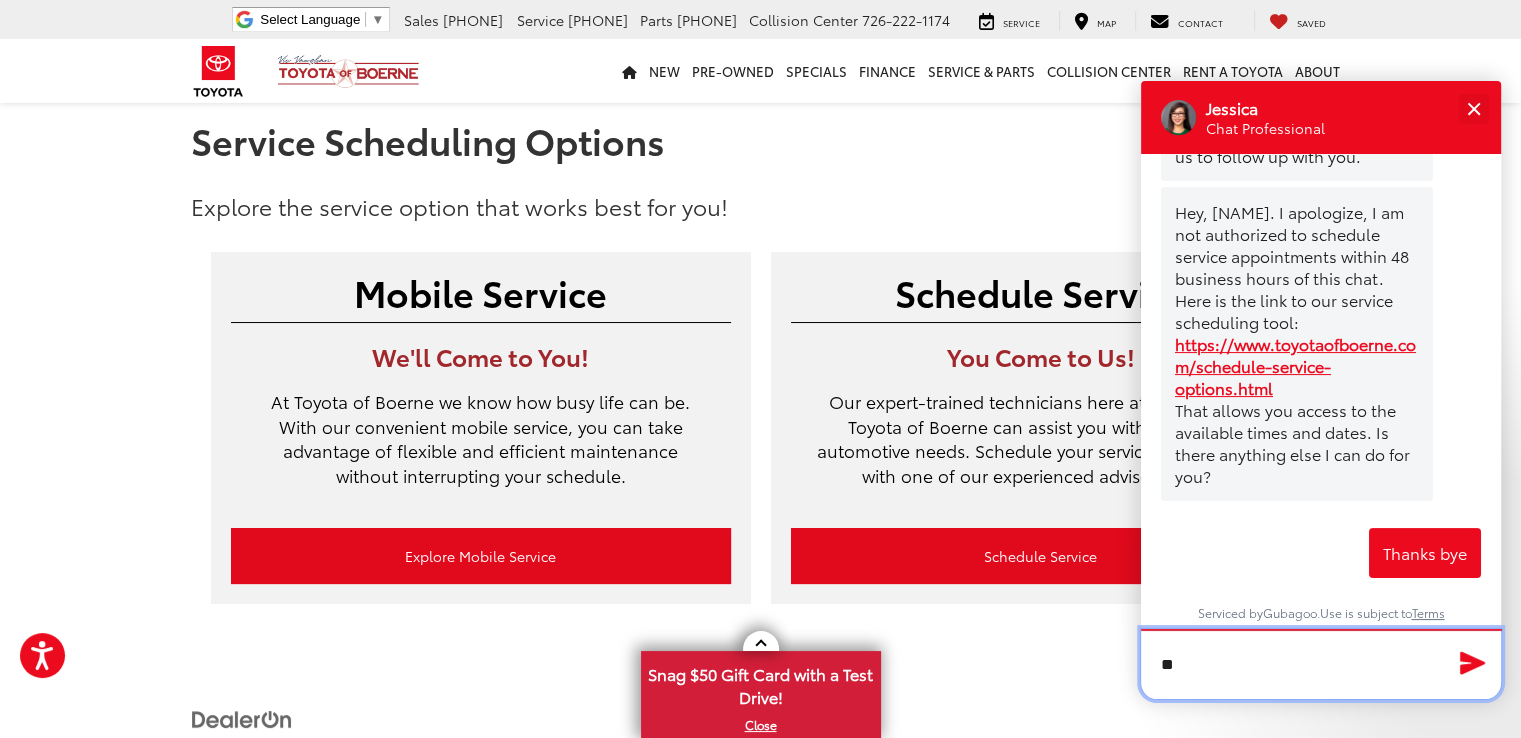 scroll, scrollTop: 452, scrollLeft: 0, axis: vertical 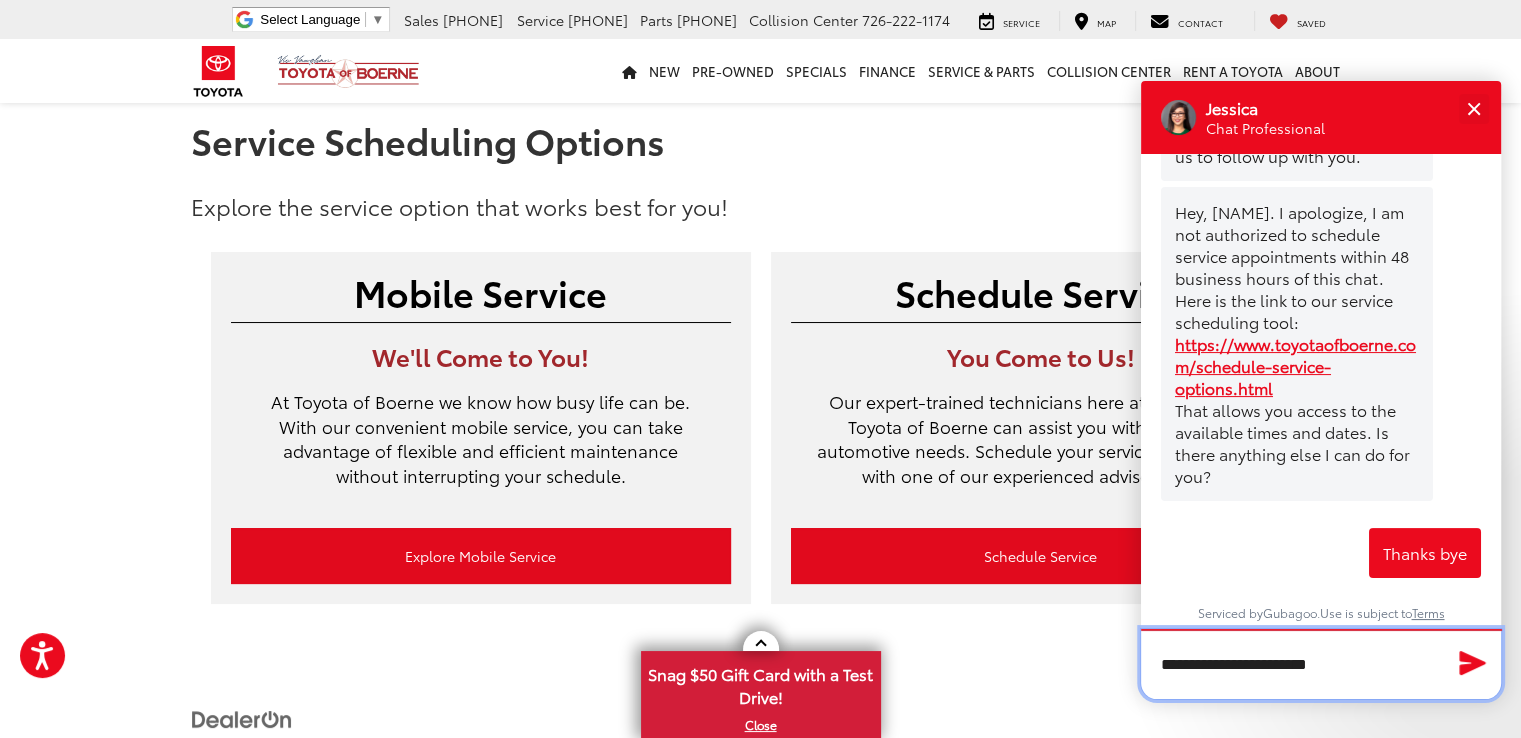 type on "**********" 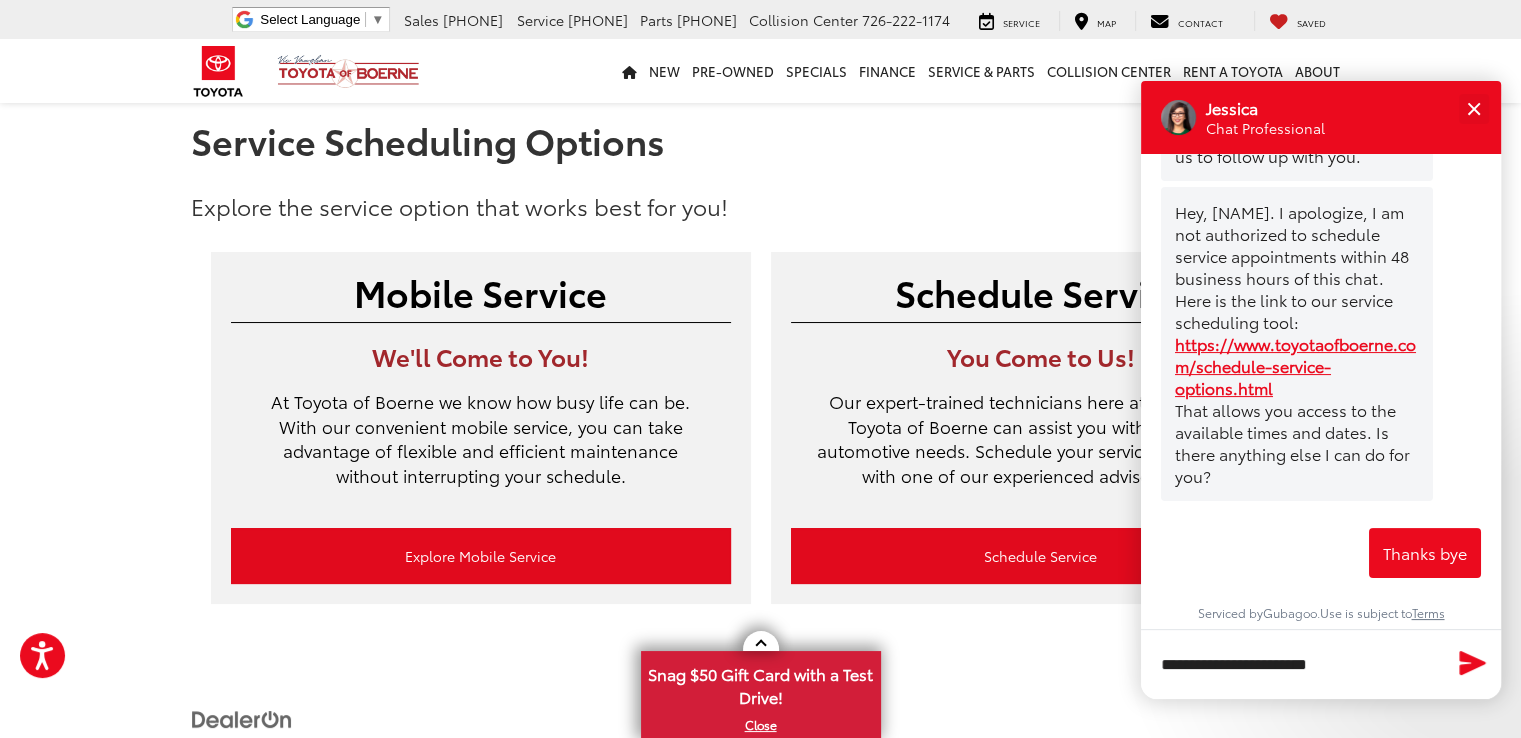 click at bounding box center [1473, 662] 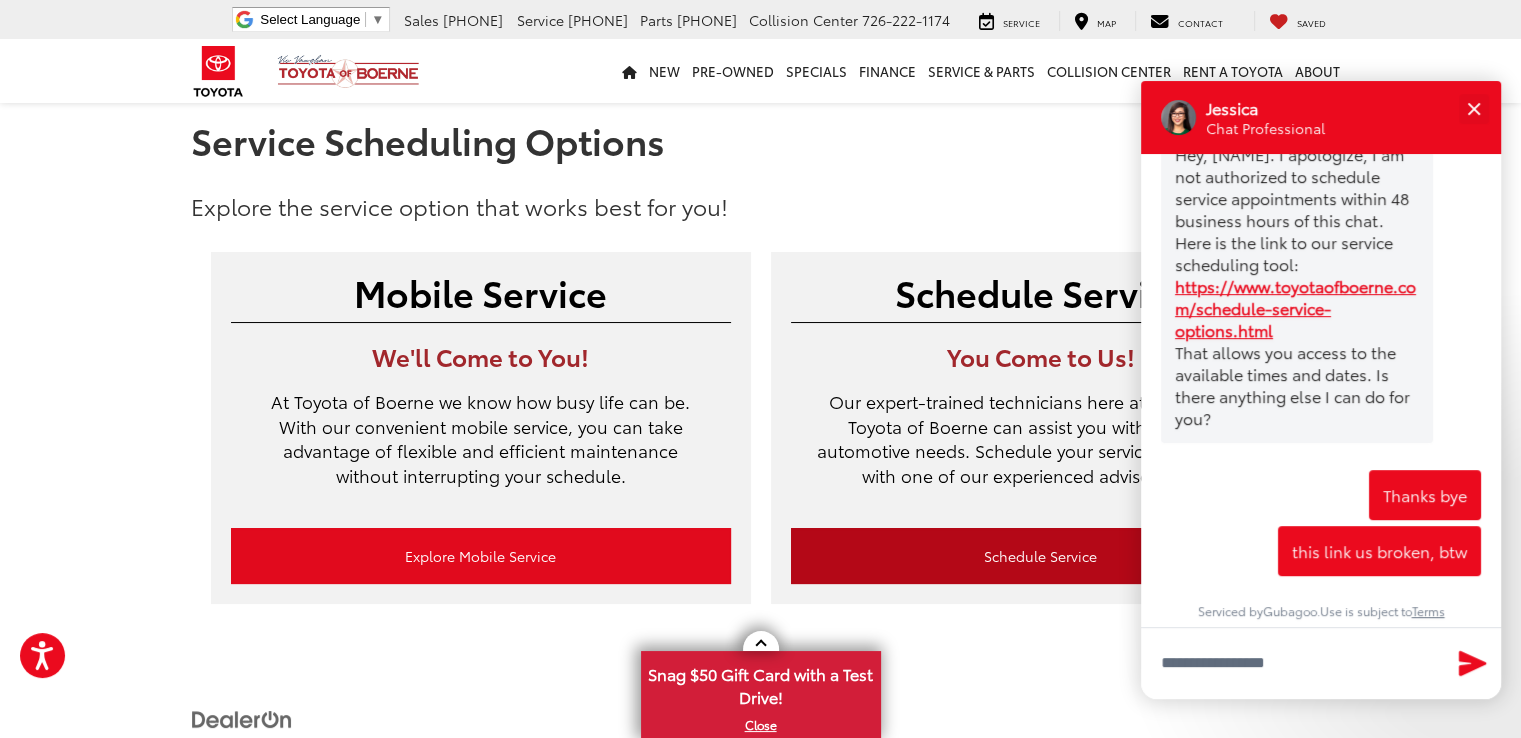 scroll, scrollTop: 509, scrollLeft: 0, axis: vertical 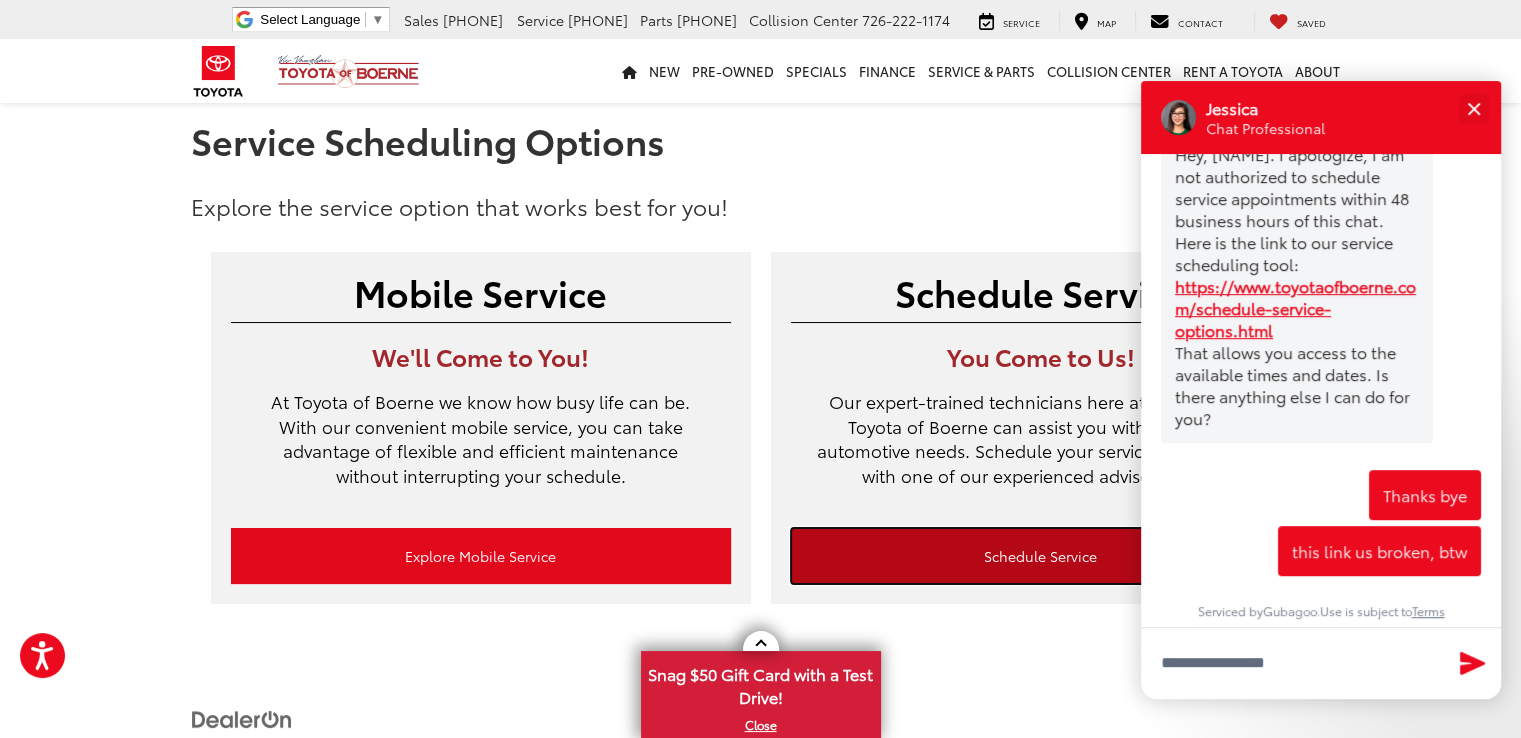 click on "Schedule Service" at bounding box center [1041, 556] 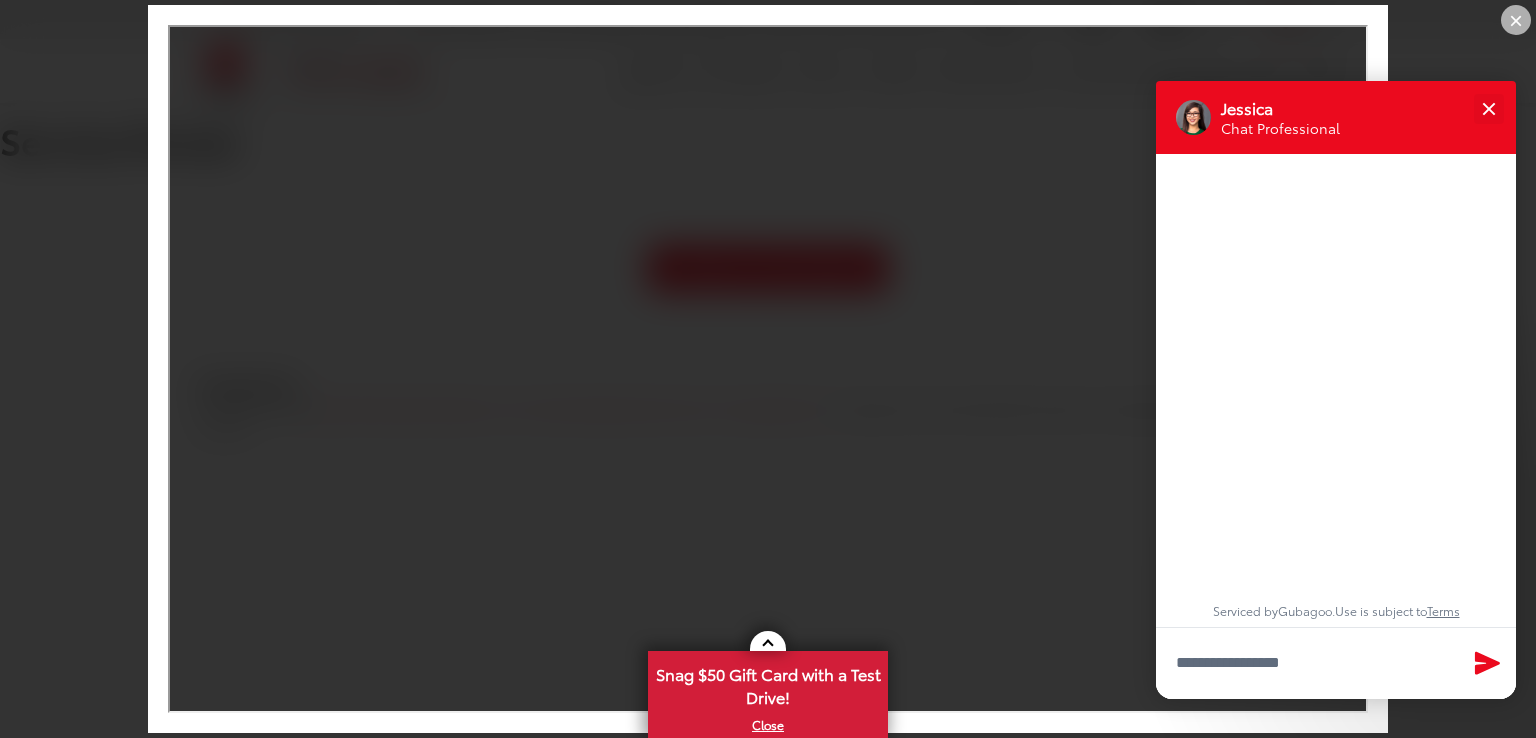 scroll, scrollTop: 0, scrollLeft: 0, axis: both 